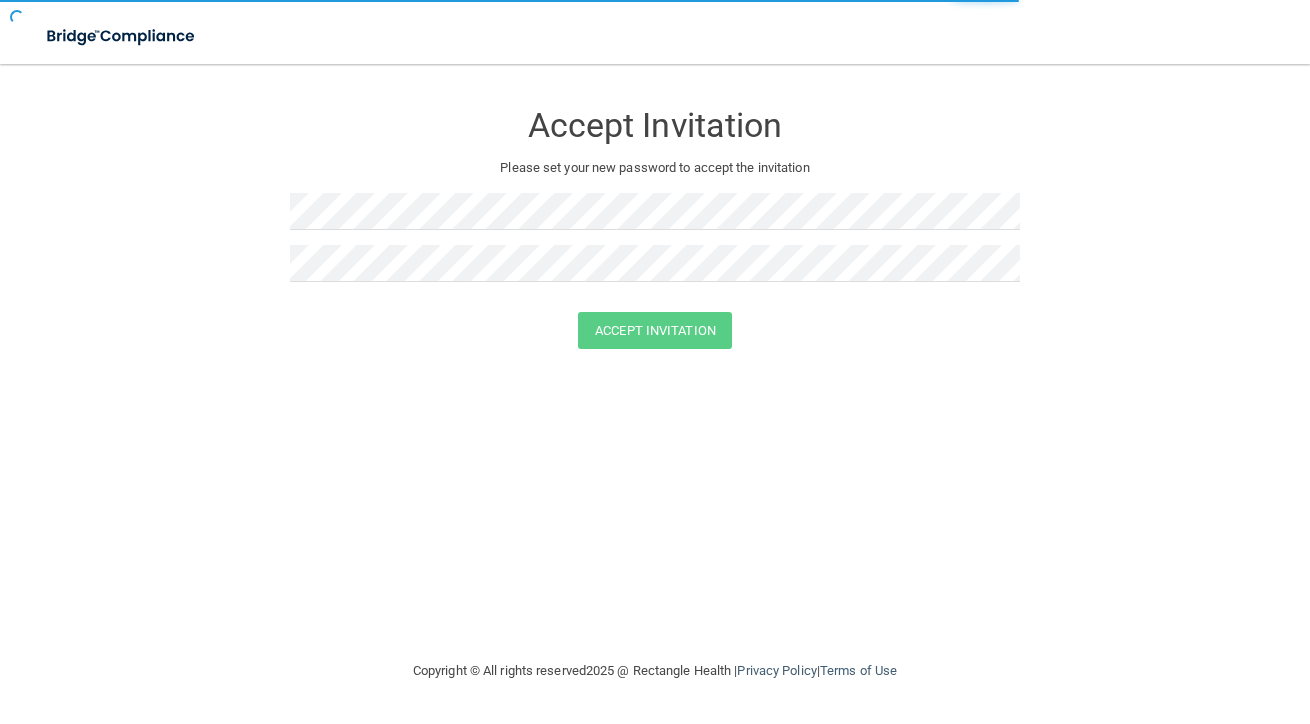 scroll, scrollTop: 0, scrollLeft: 0, axis: both 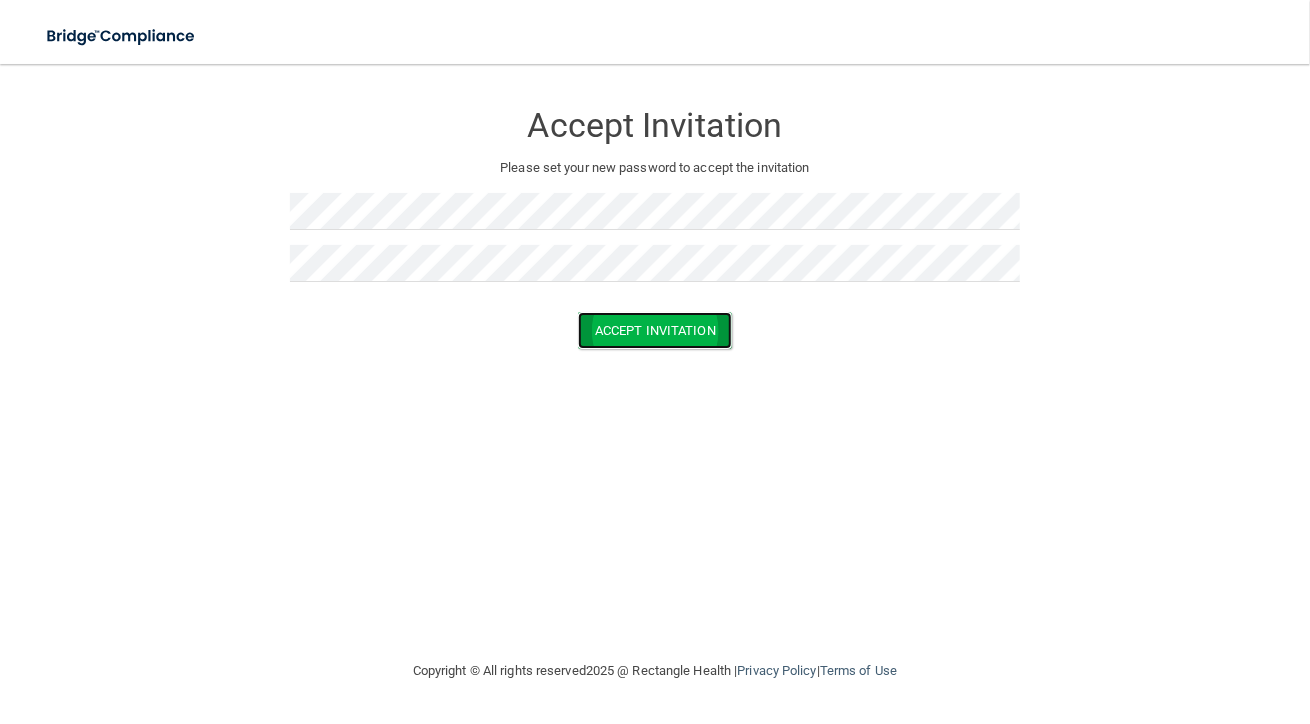 click on "Accept Invitation" at bounding box center (655, 330) 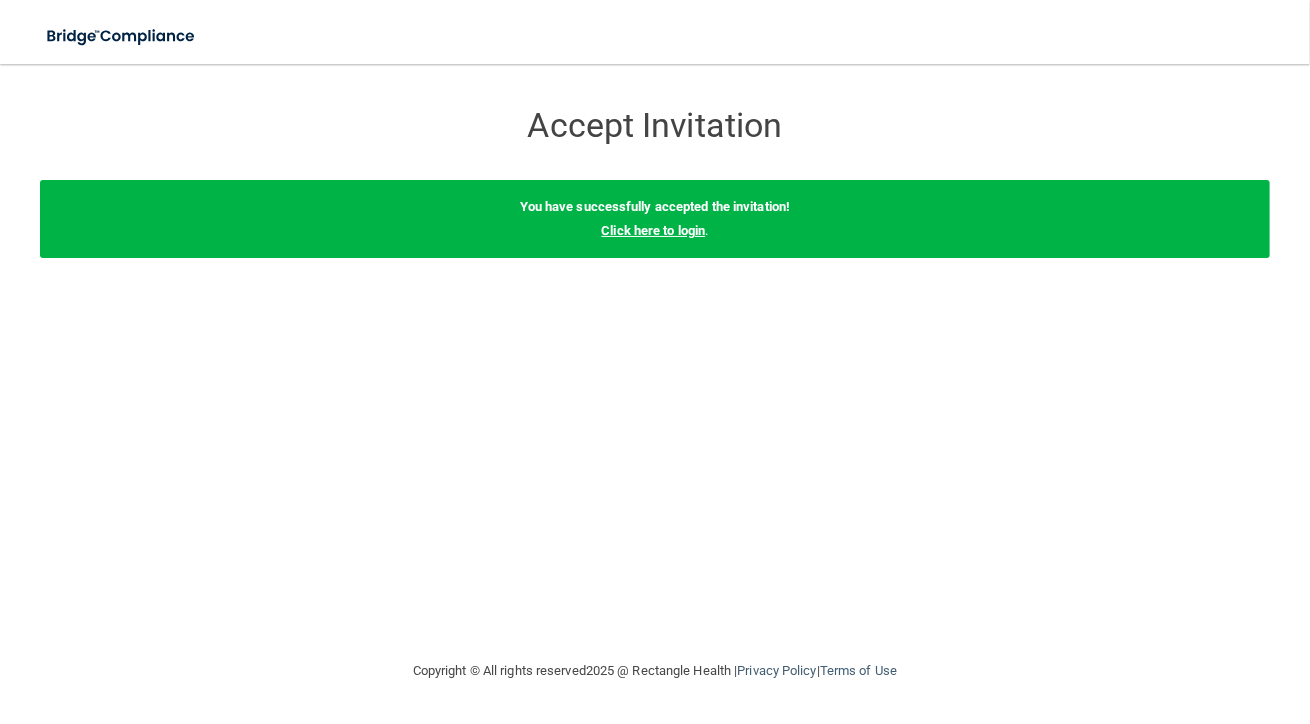 click on "Click here to login" at bounding box center [653, 230] 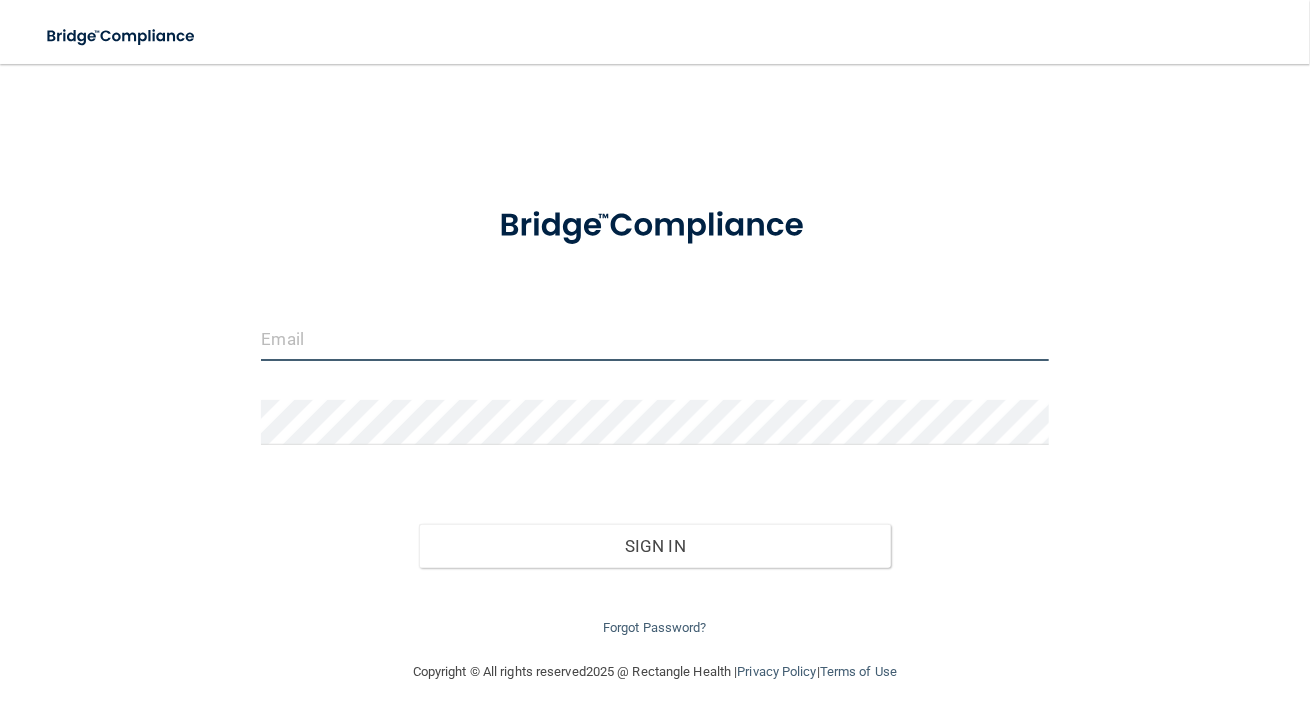 click at bounding box center (654, 338) 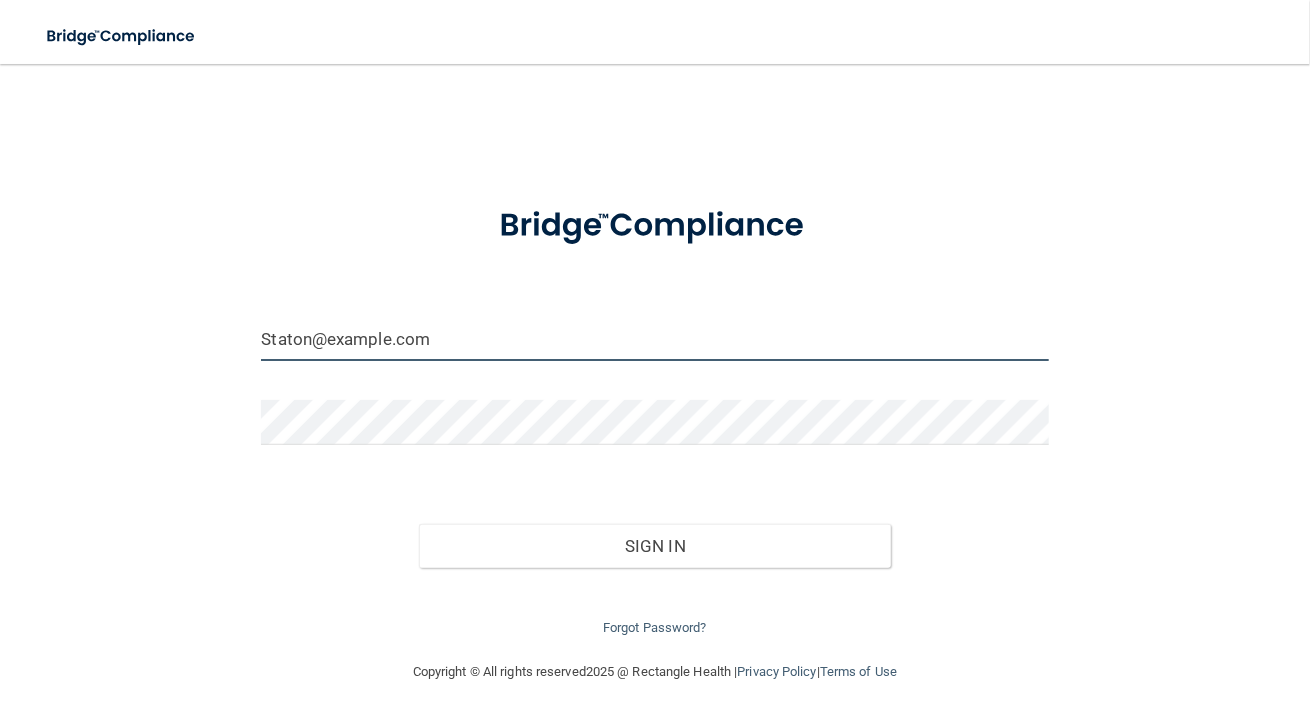 type on "jackiestaton6@gmail.com" 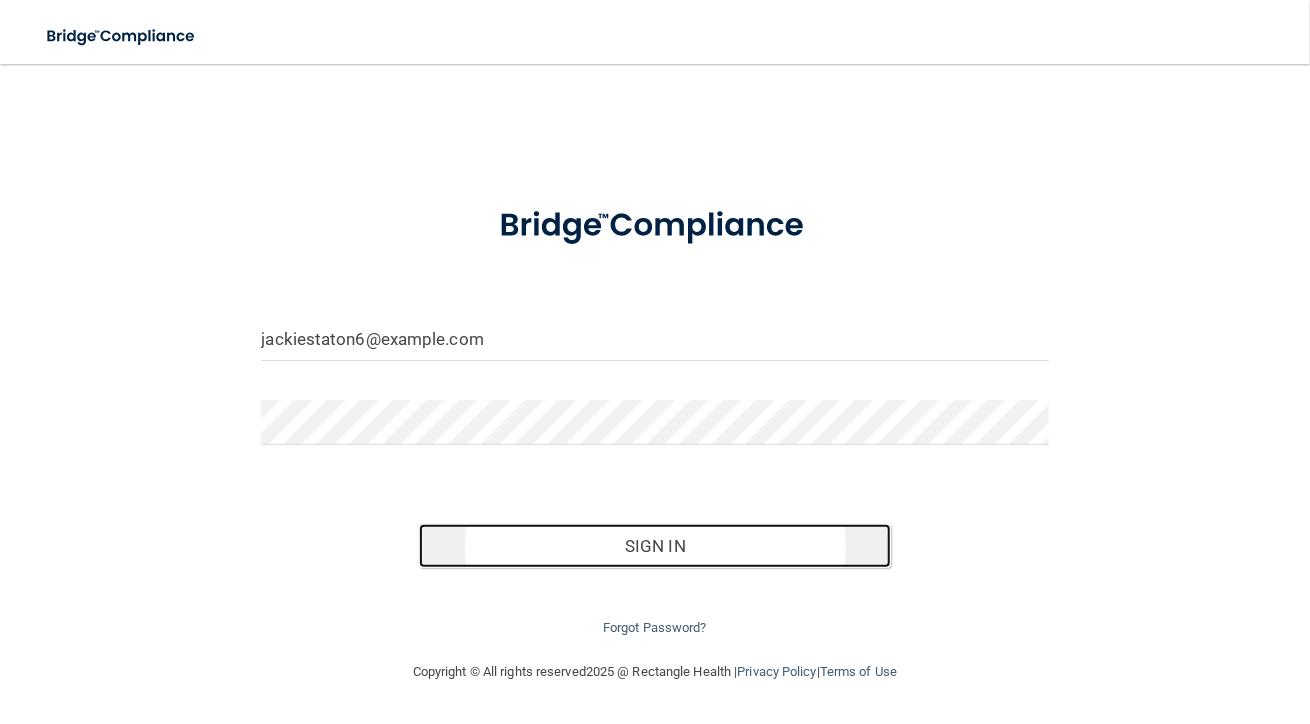 click on "Sign In" at bounding box center (655, 546) 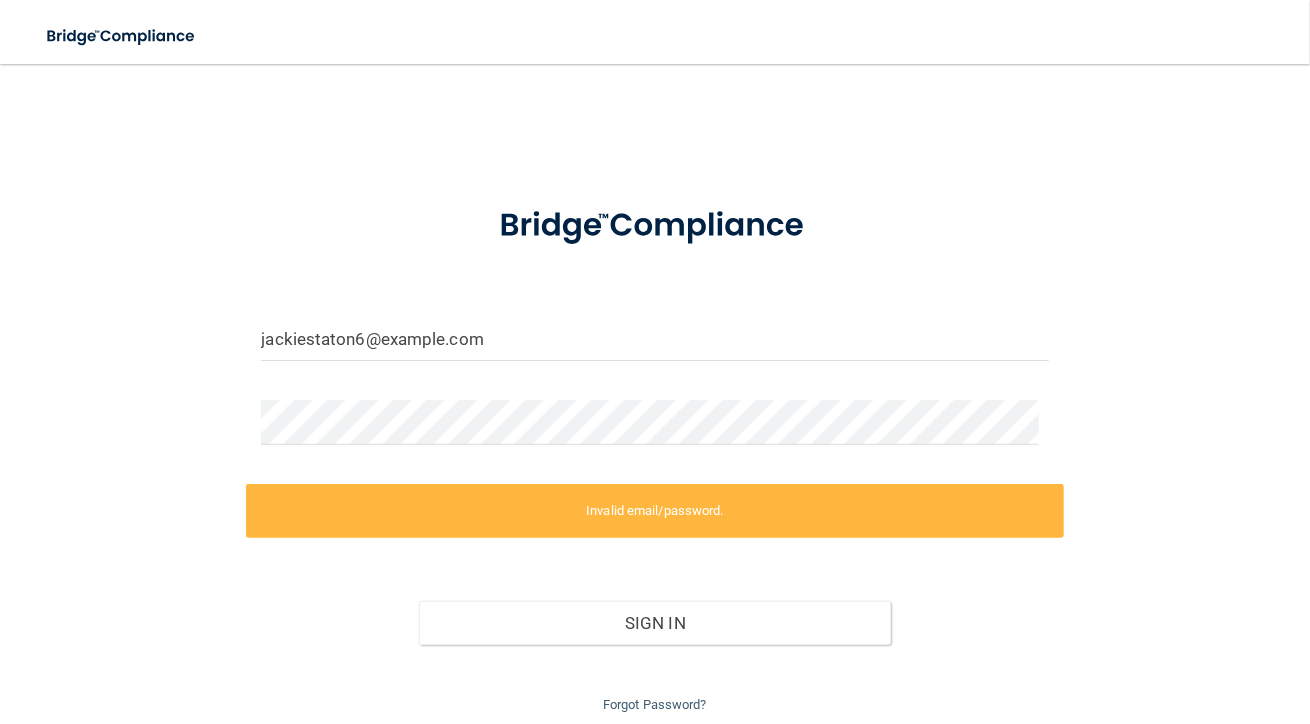 click on "Invalid email/password." at bounding box center [654, 511] 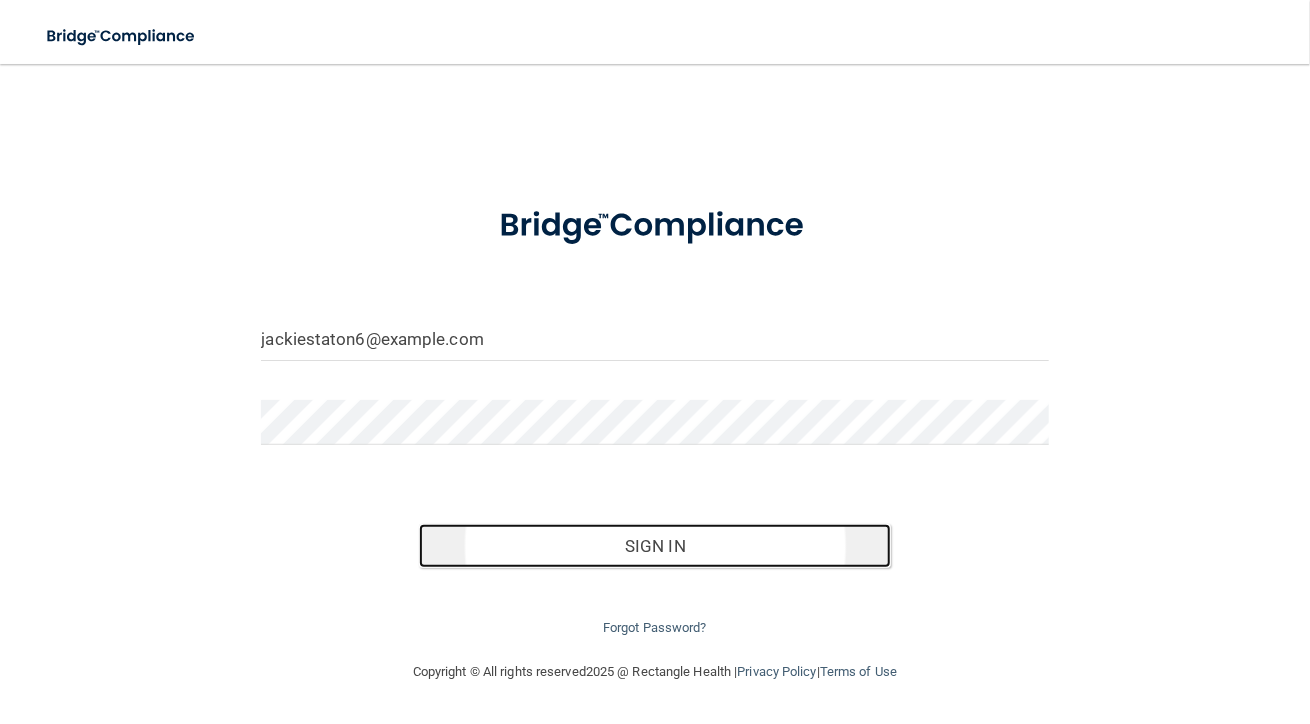 click on "Sign In" at bounding box center [655, 546] 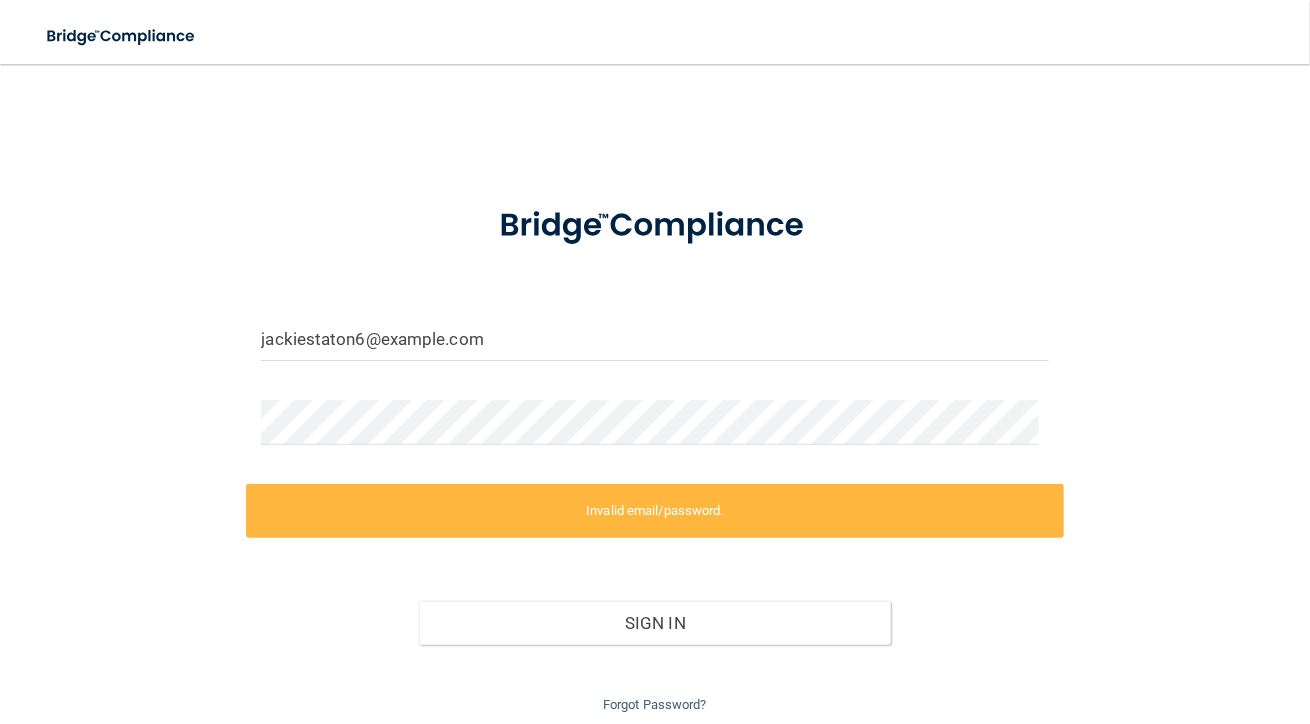 click on "Invalid email/password." at bounding box center (654, 511) 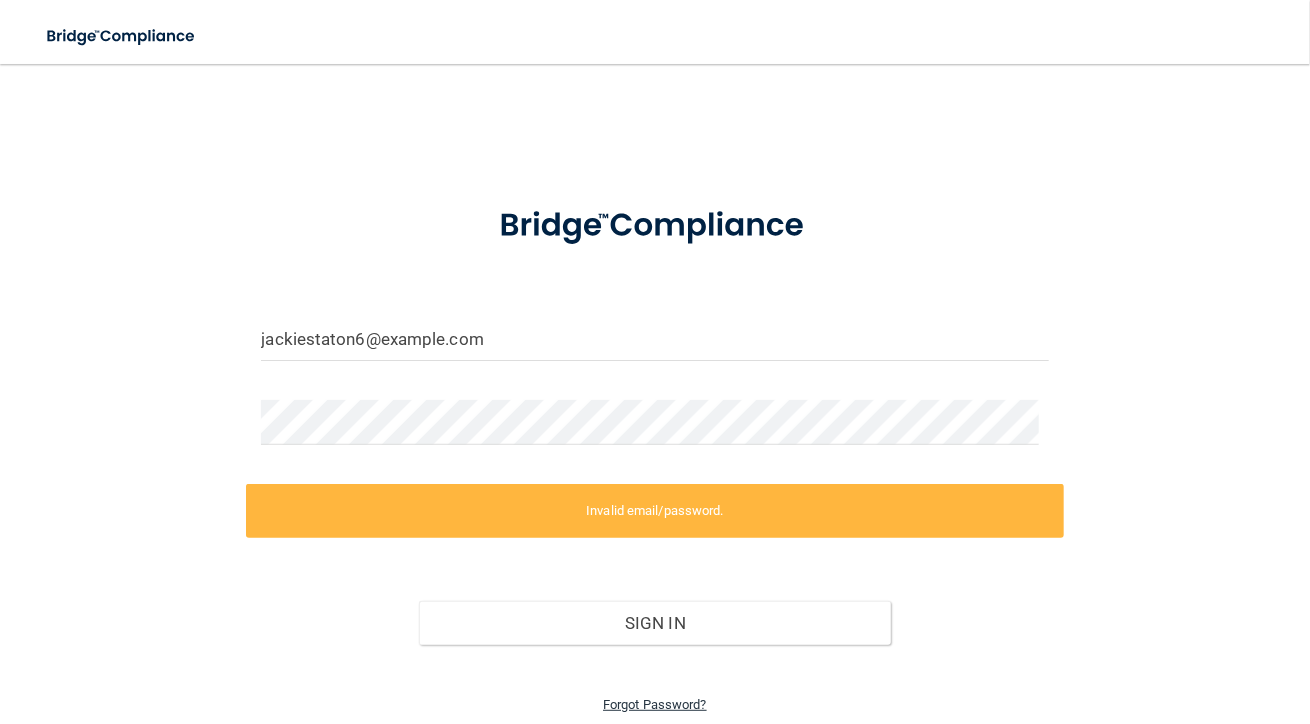 click on "Forgot Password?" at bounding box center (655, 704) 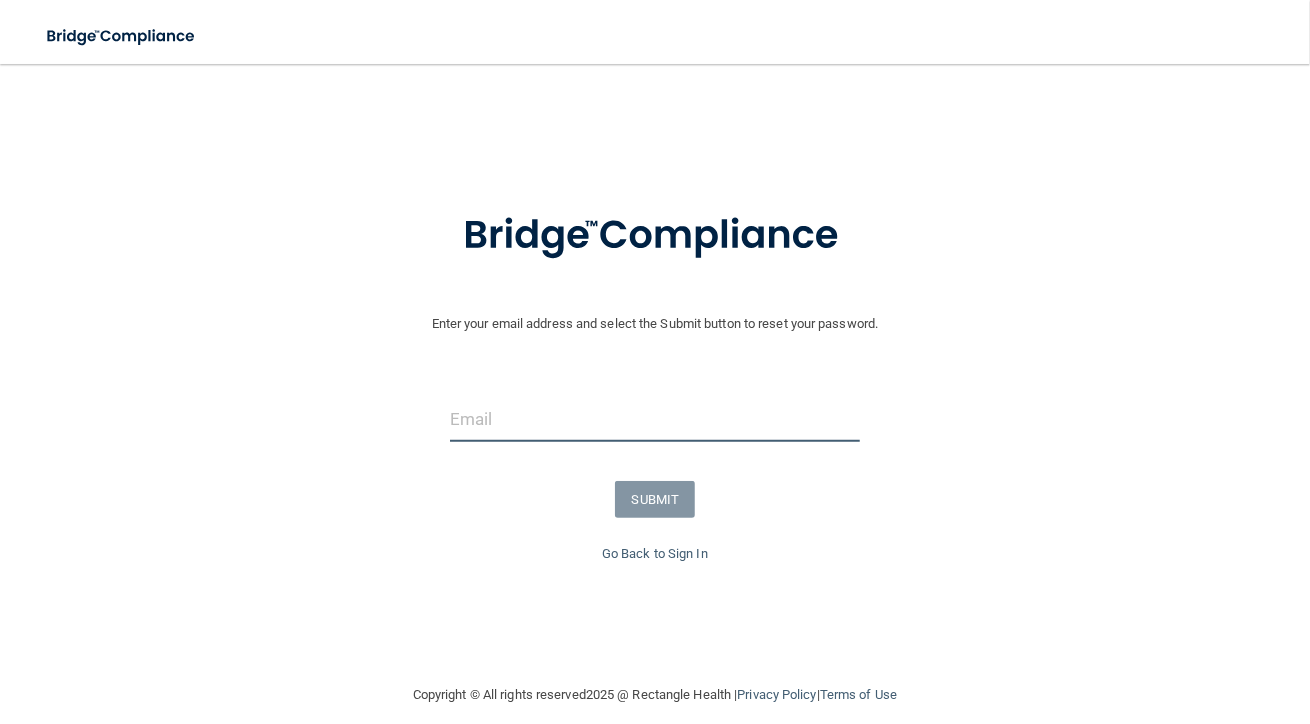 click at bounding box center [655, 419] 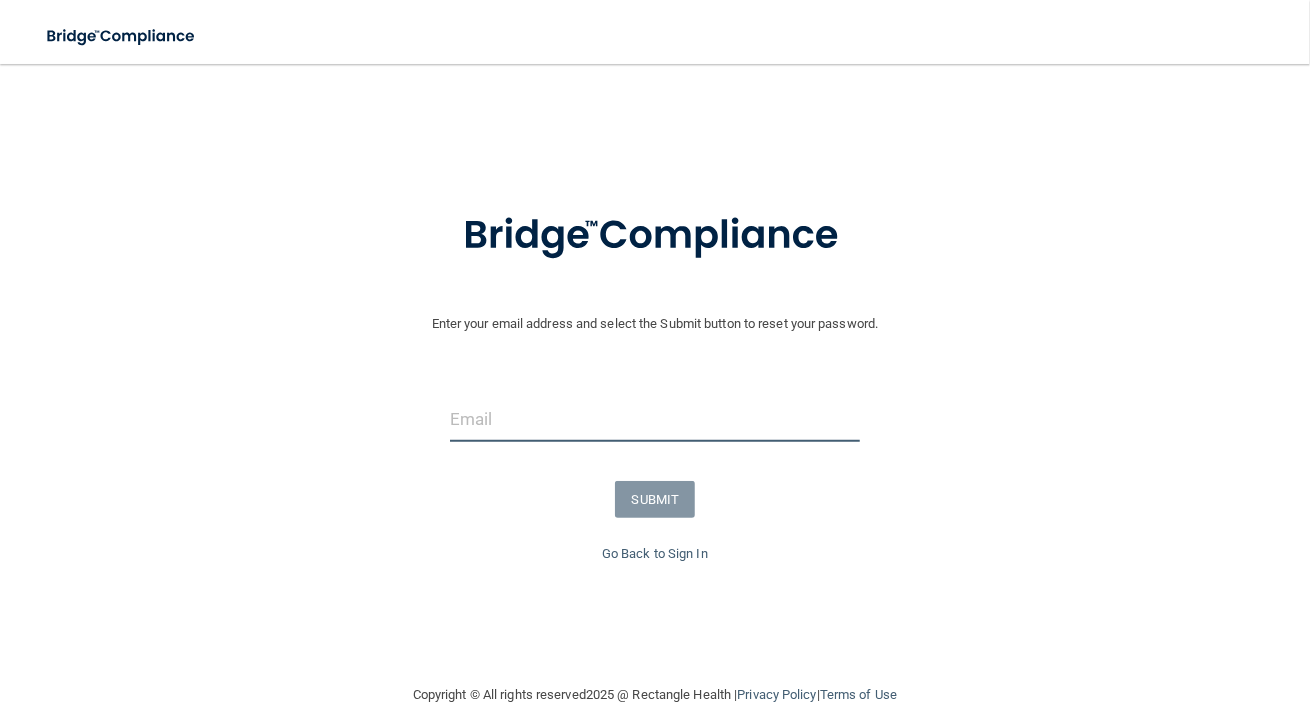 type on "[EMAIL]" 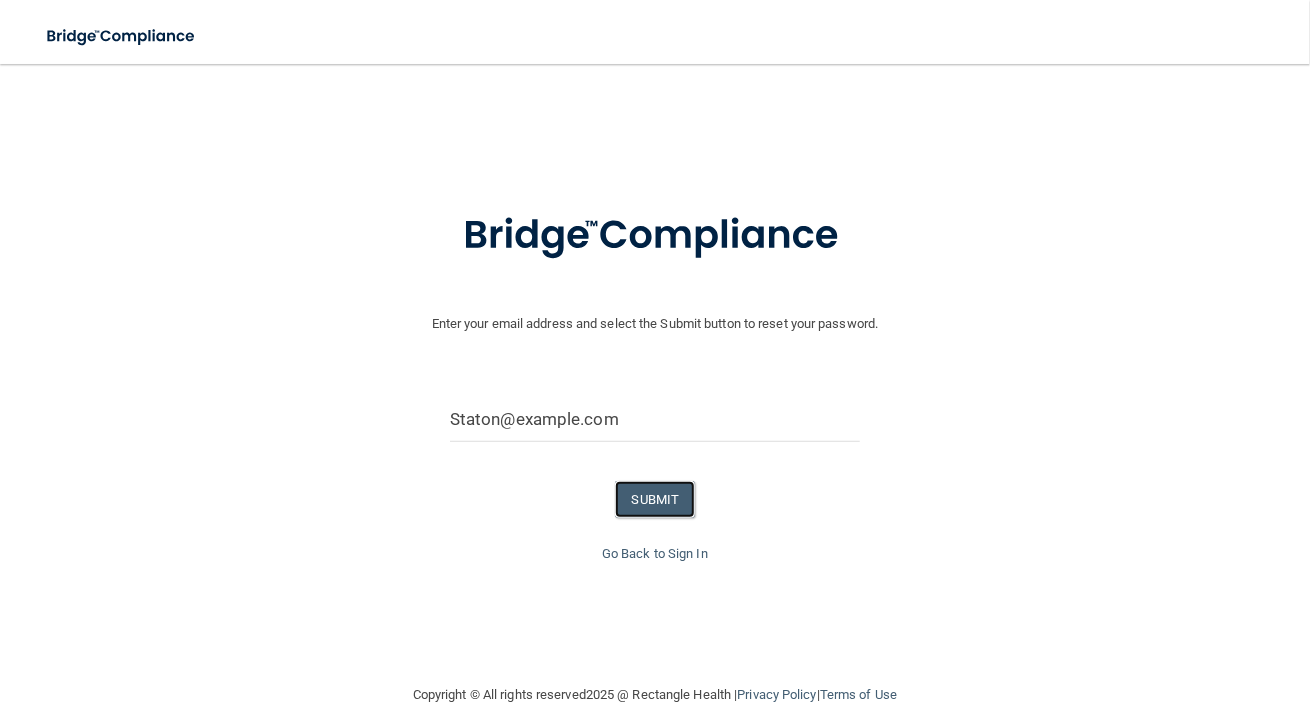 drag, startPoint x: 632, startPoint y: 499, endPoint x: 615, endPoint y: 540, distance: 44.38468 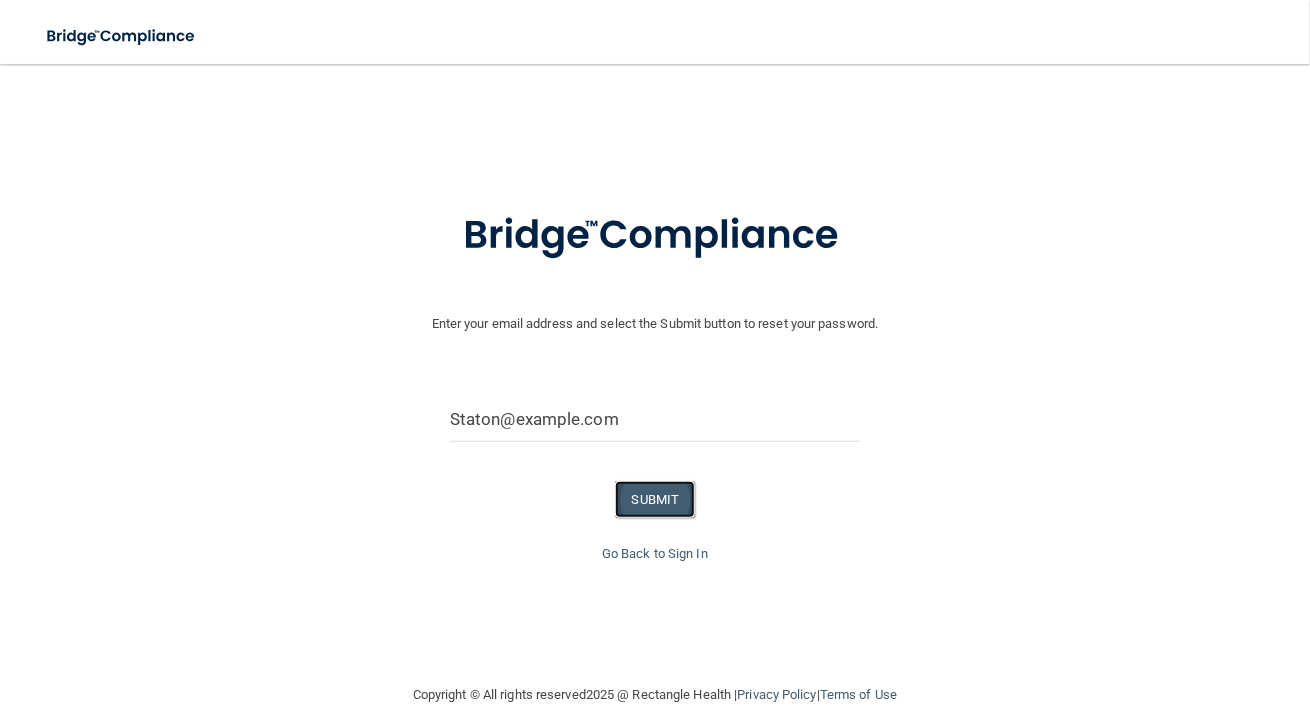 click on "SUBMIT" at bounding box center (655, 499) 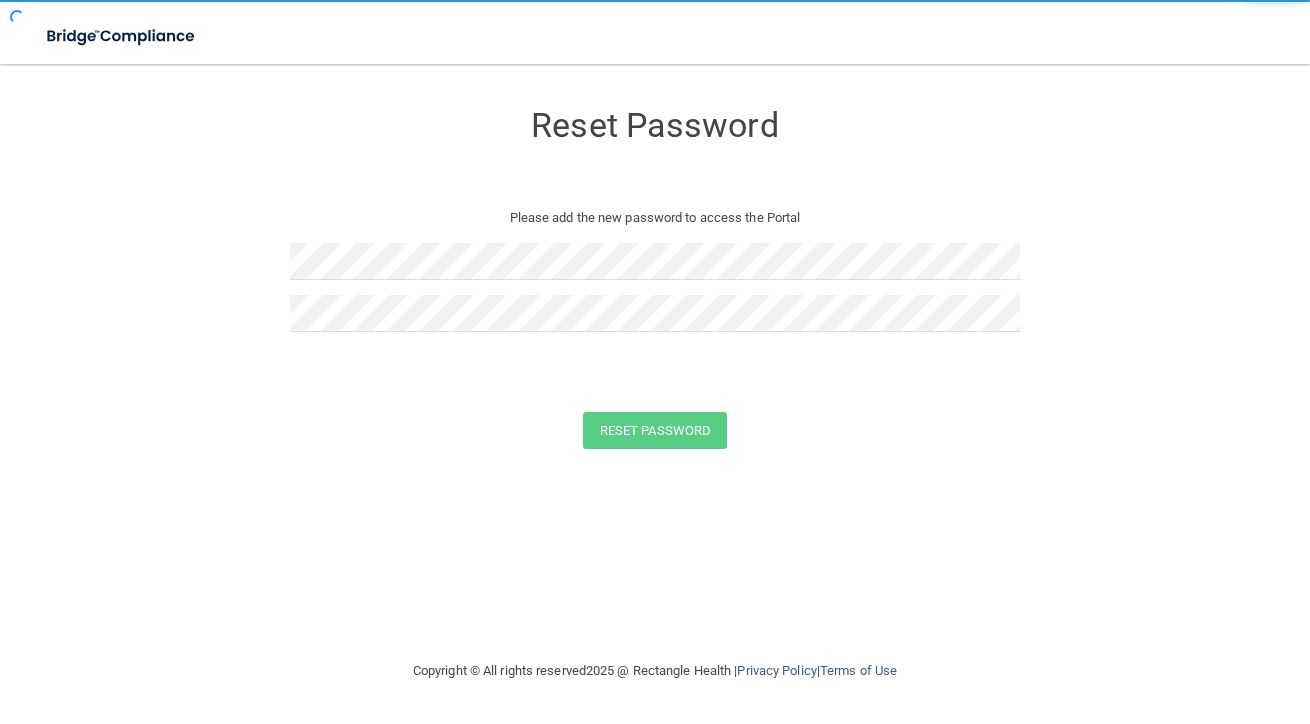 scroll, scrollTop: 0, scrollLeft: 0, axis: both 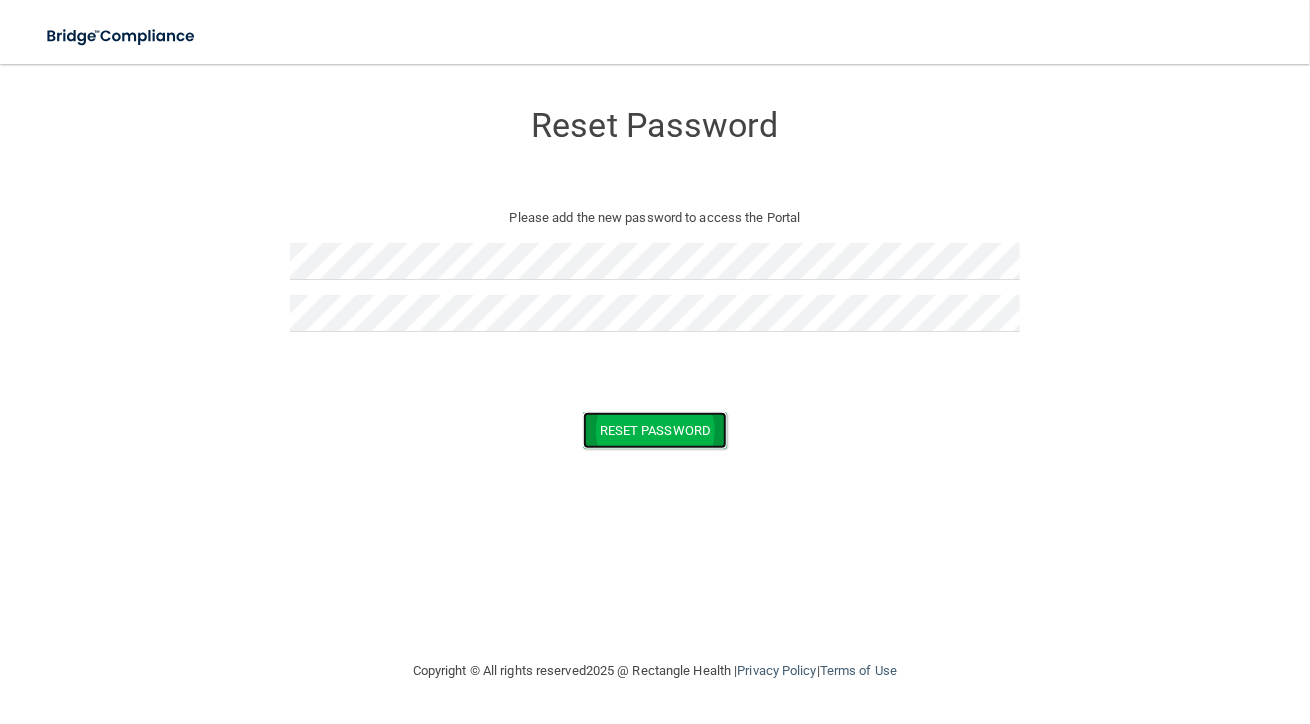 click on "Reset Password" at bounding box center (655, 430) 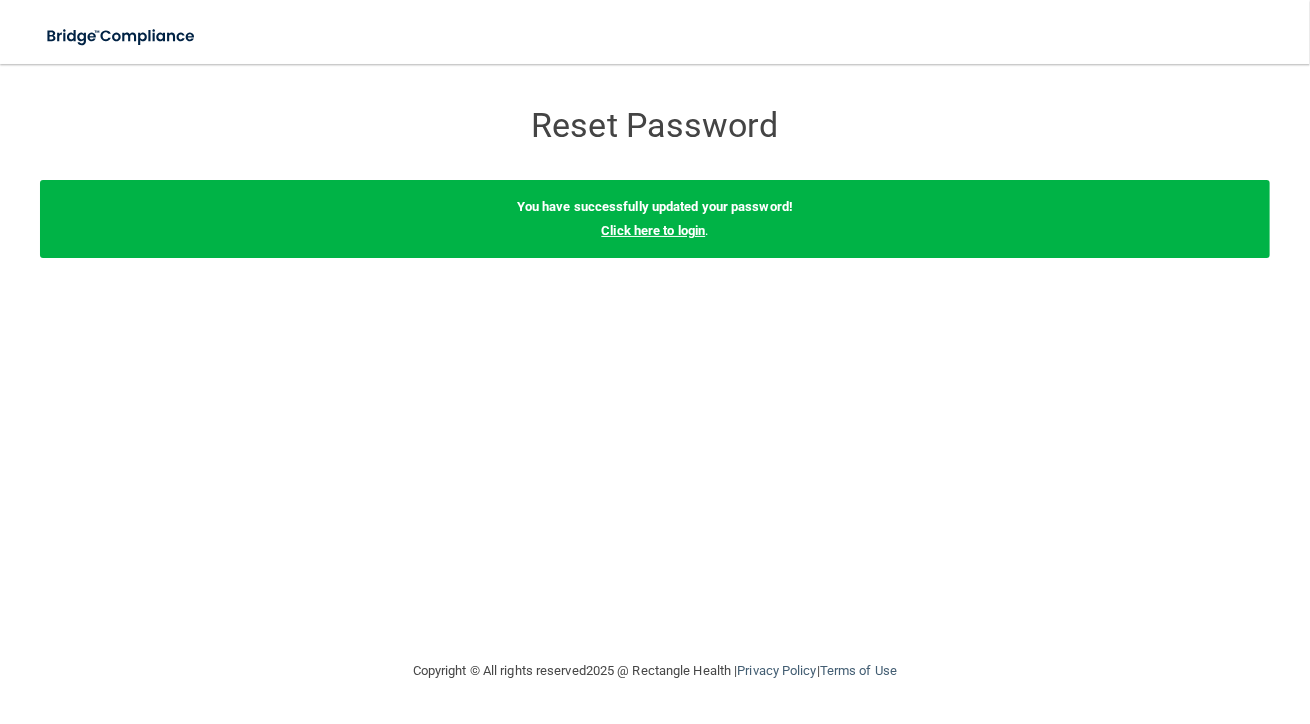 click on "Click here to login" at bounding box center [653, 230] 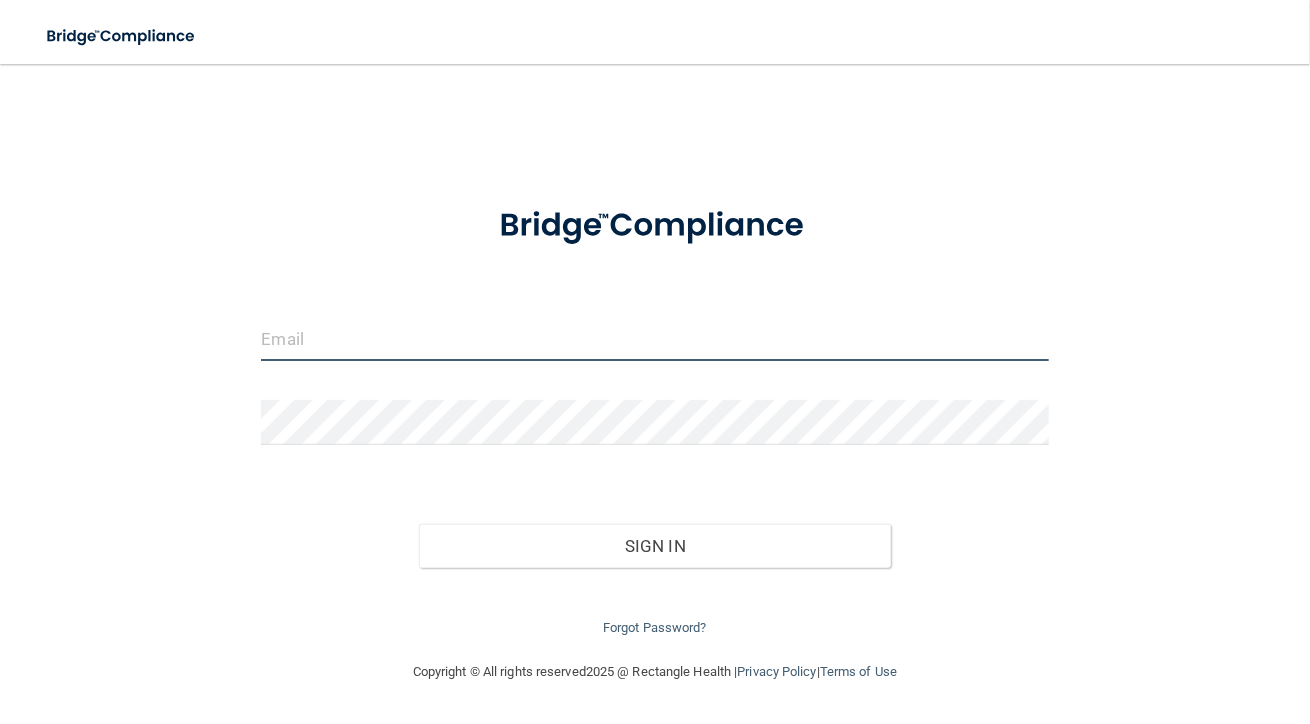 click at bounding box center [654, 338] 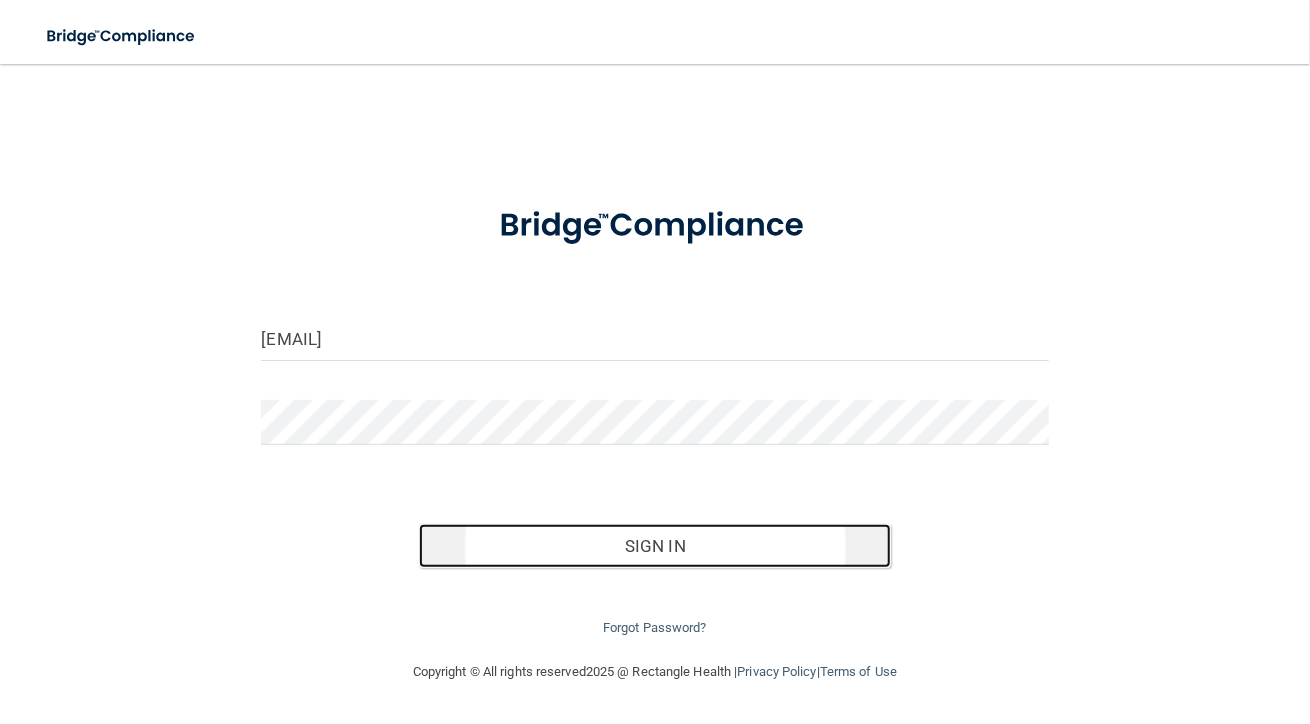 click on "Sign In" at bounding box center (655, 546) 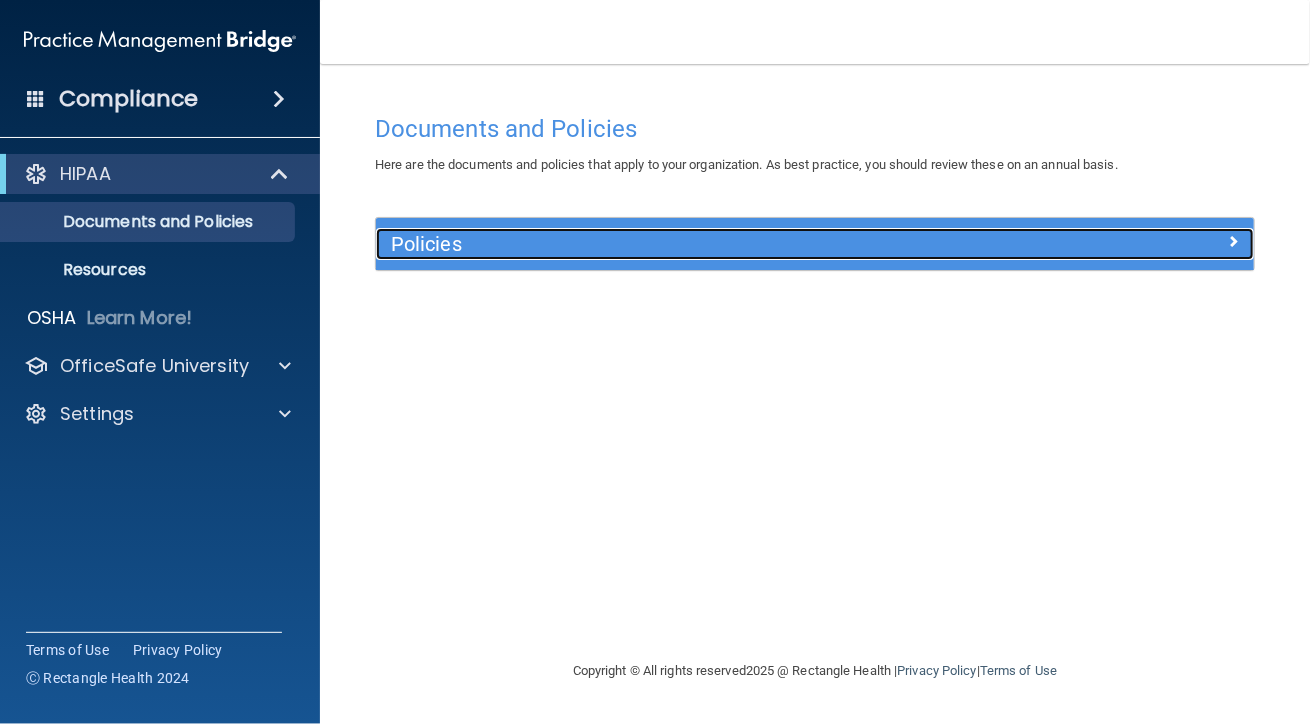 click at bounding box center (1233, 241) 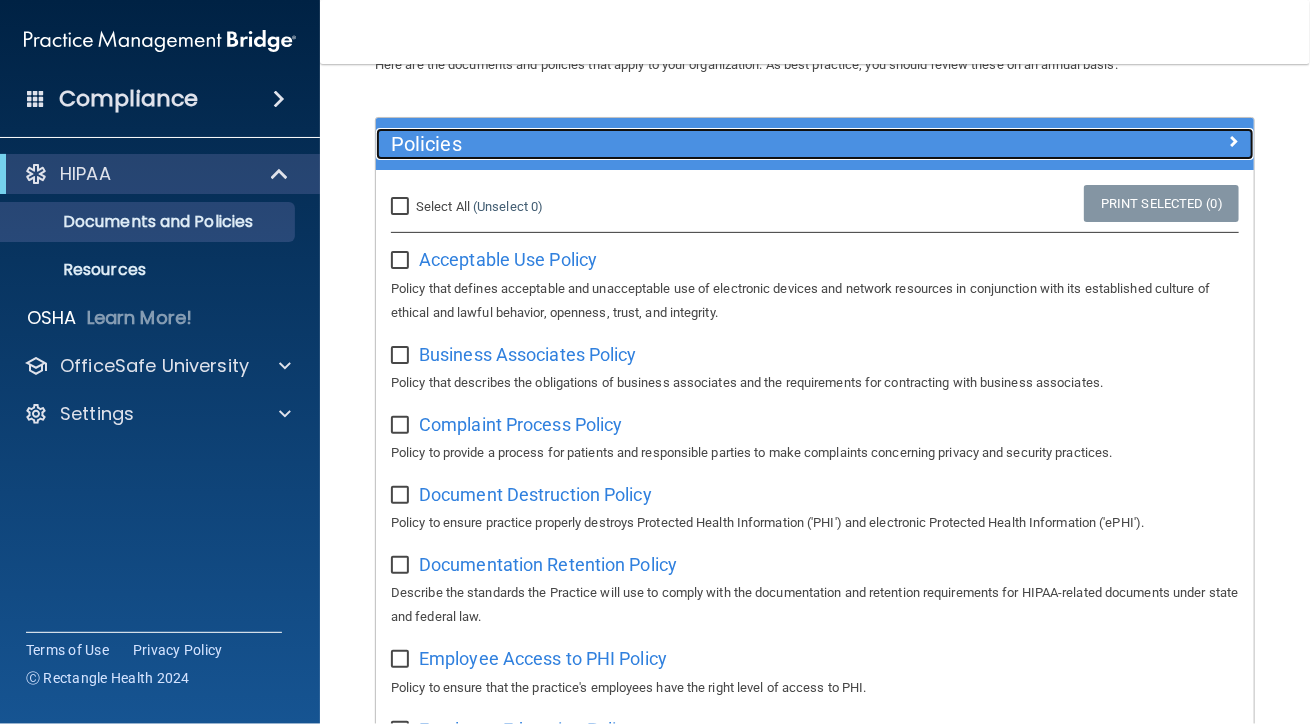 scroll, scrollTop: 109, scrollLeft: 0, axis: vertical 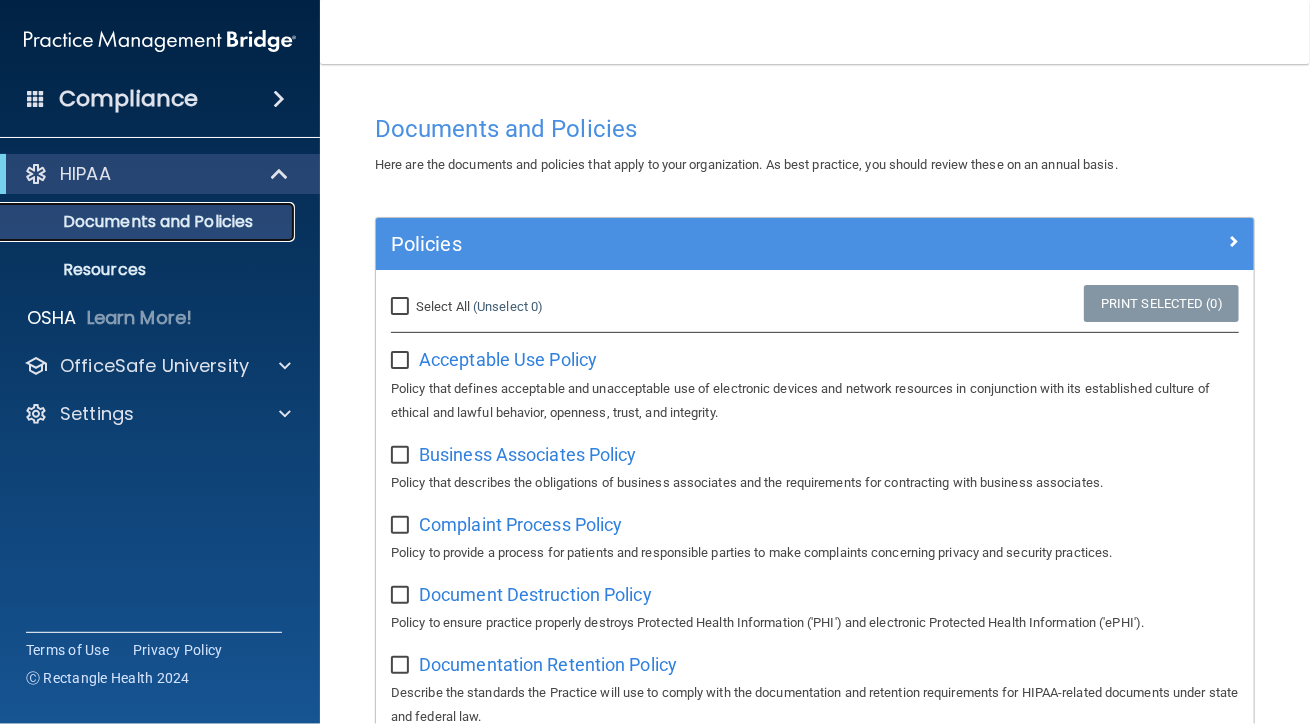 click on "Documents and Policies" at bounding box center [149, 222] 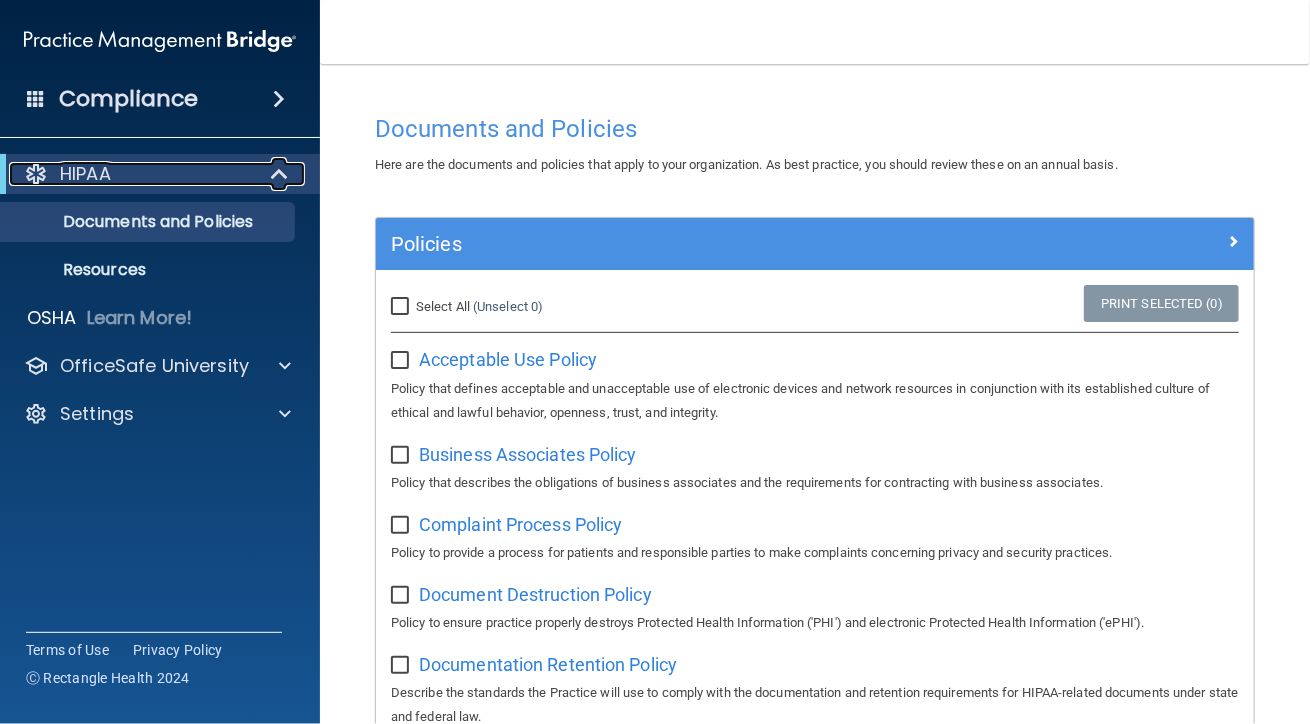 click at bounding box center [281, 174] 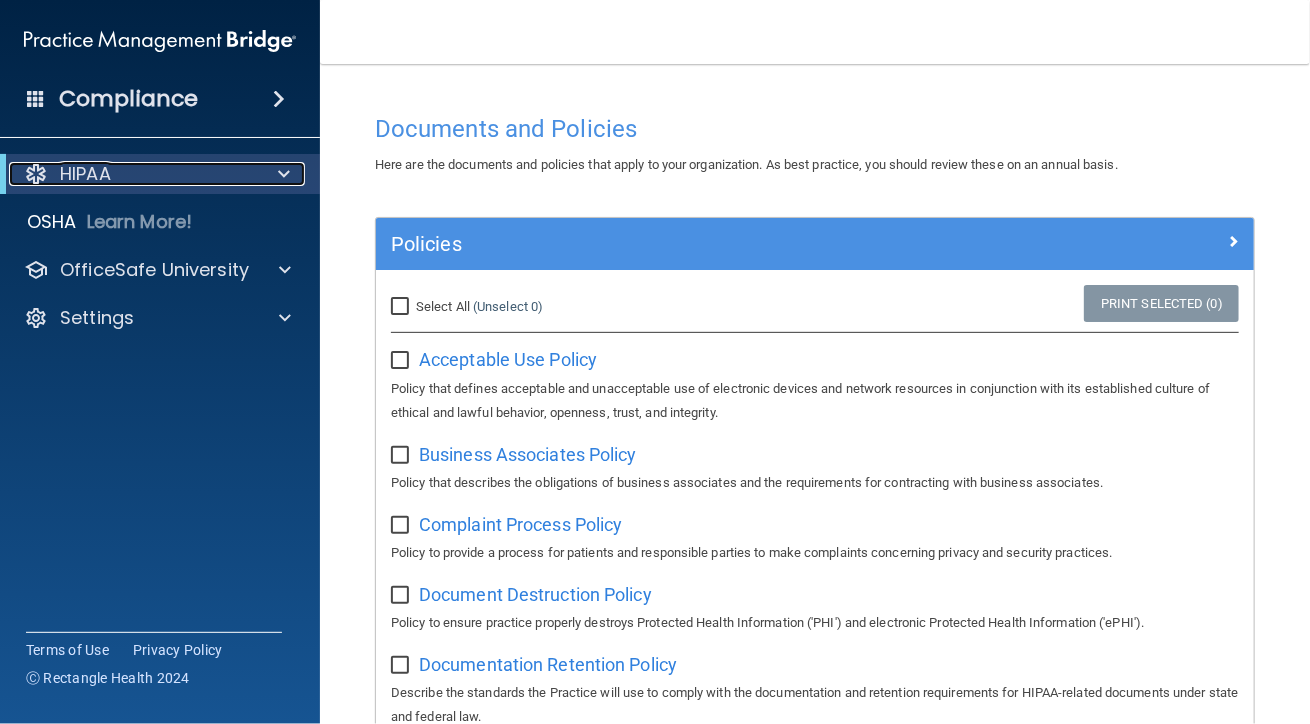 click at bounding box center (284, 174) 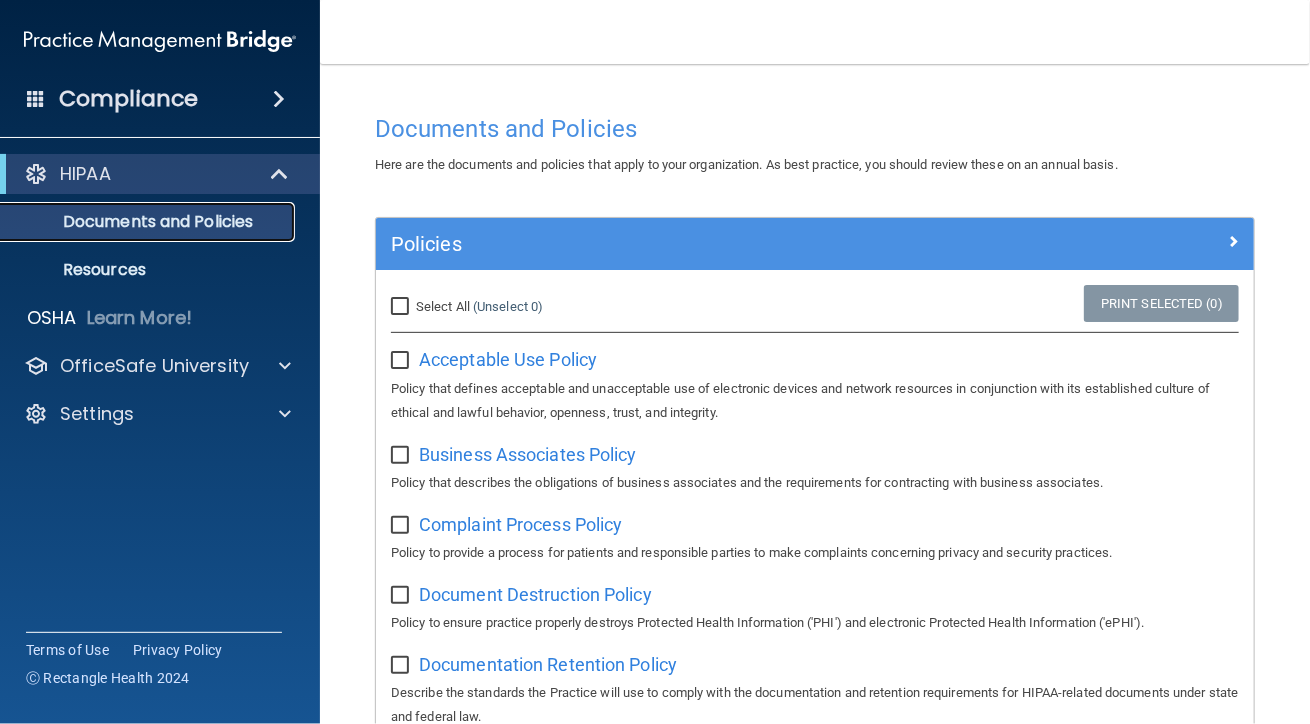 click on "Documents and Policies" at bounding box center [149, 222] 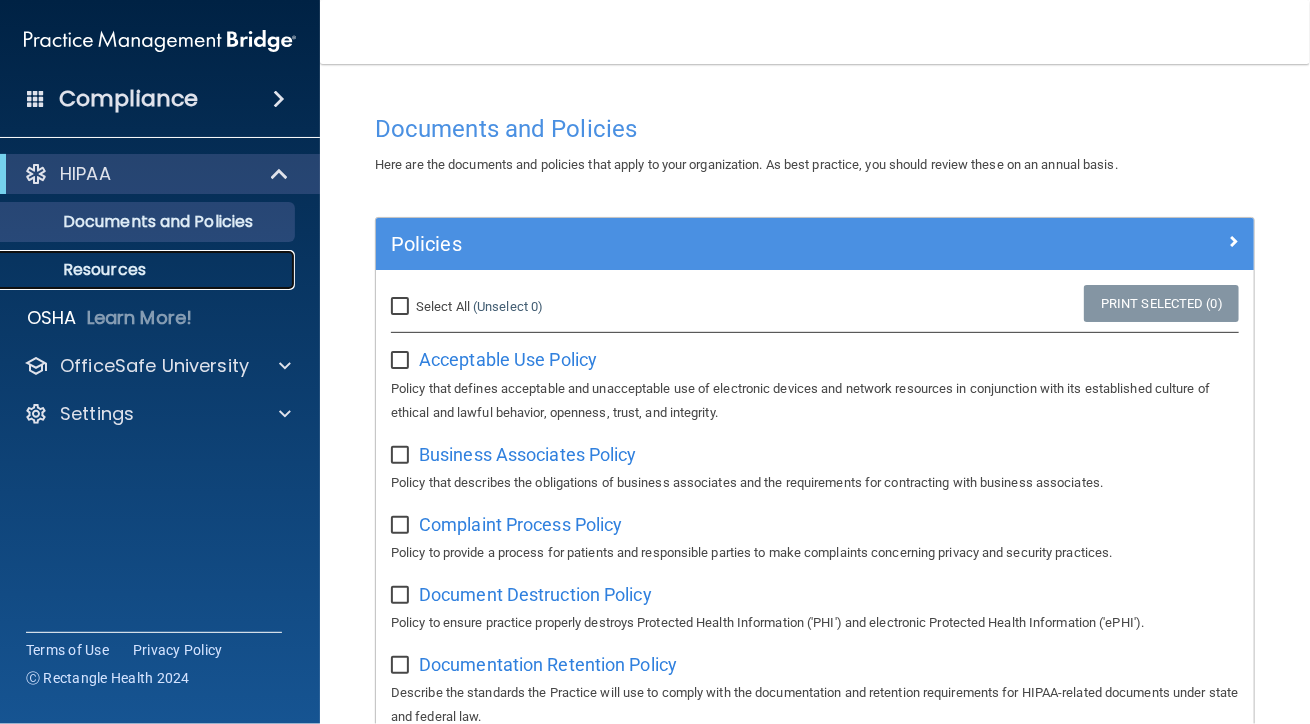 click on "Resources" at bounding box center (149, 270) 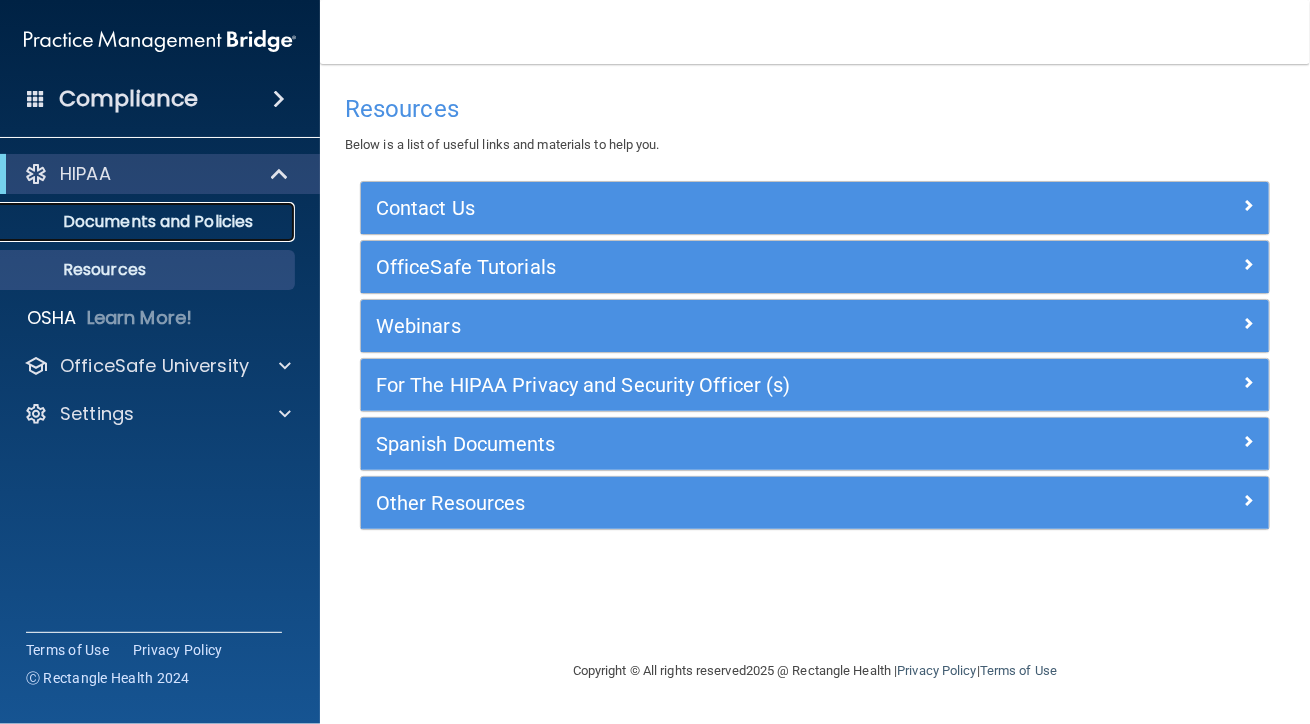 click on "Documents and Policies" at bounding box center (149, 222) 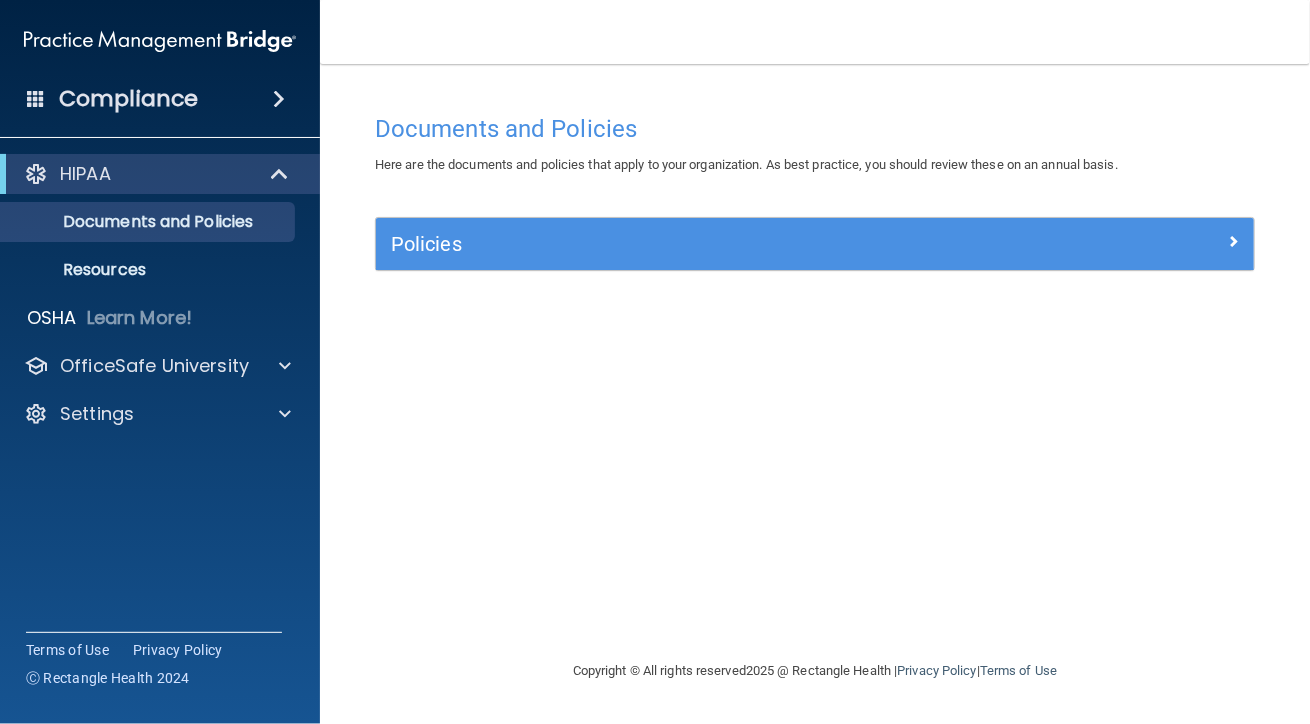 click at bounding box center (279, 99) 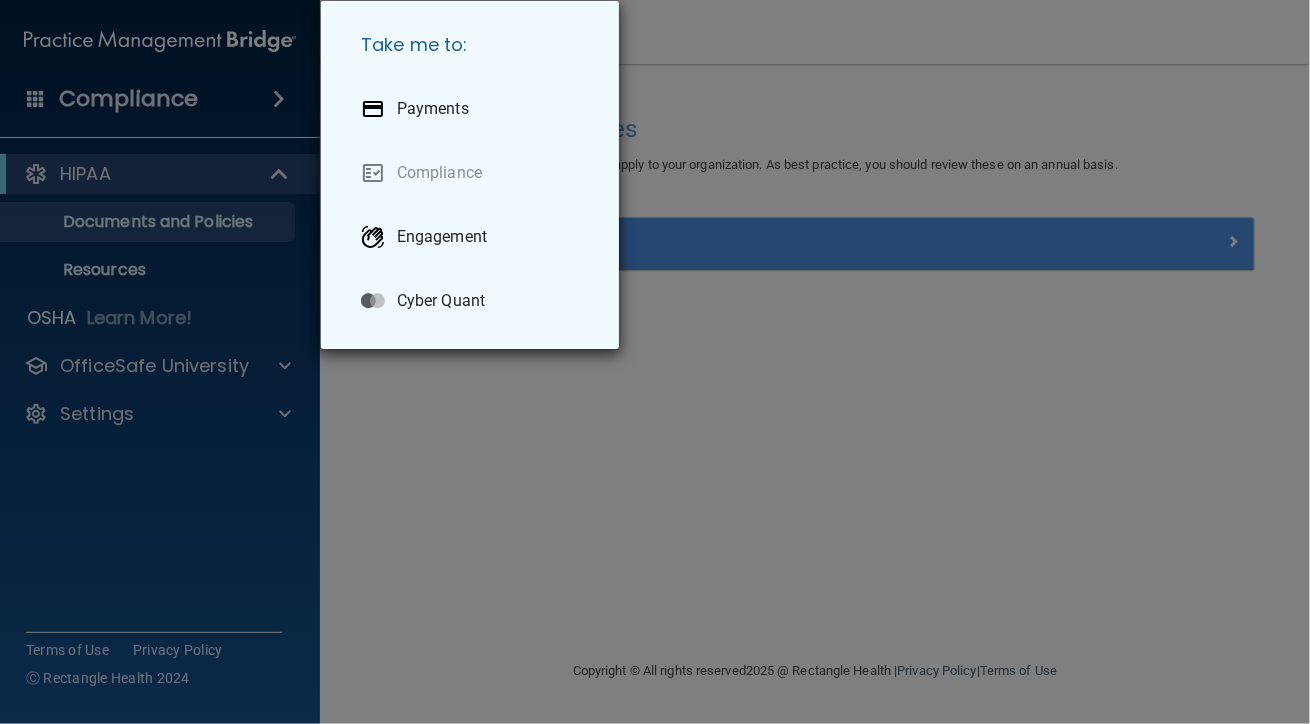 click on "Take me to:             Payments                   Compliance                     Engagement                     Cyber Quant" at bounding box center [655, 362] 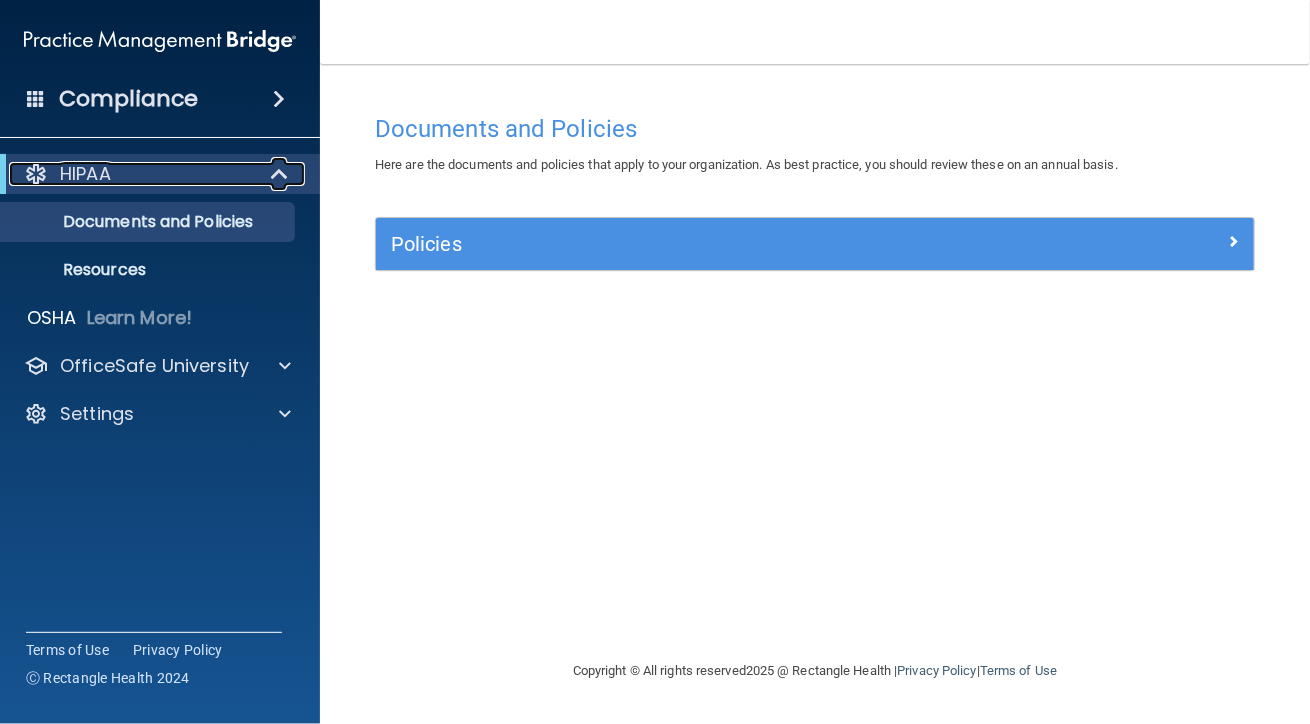click at bounding box center [281, 174] 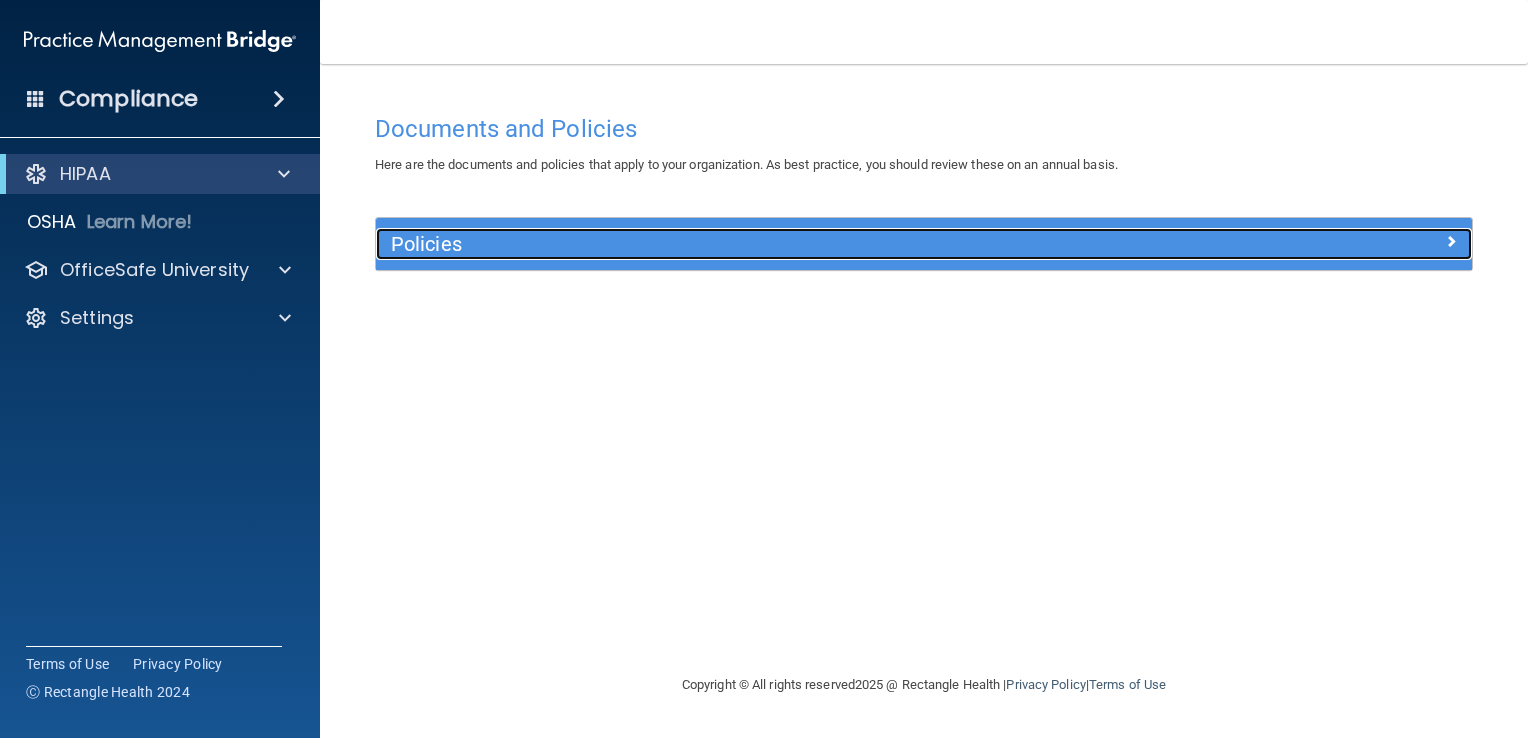 click at bounding box center (1451, 241) 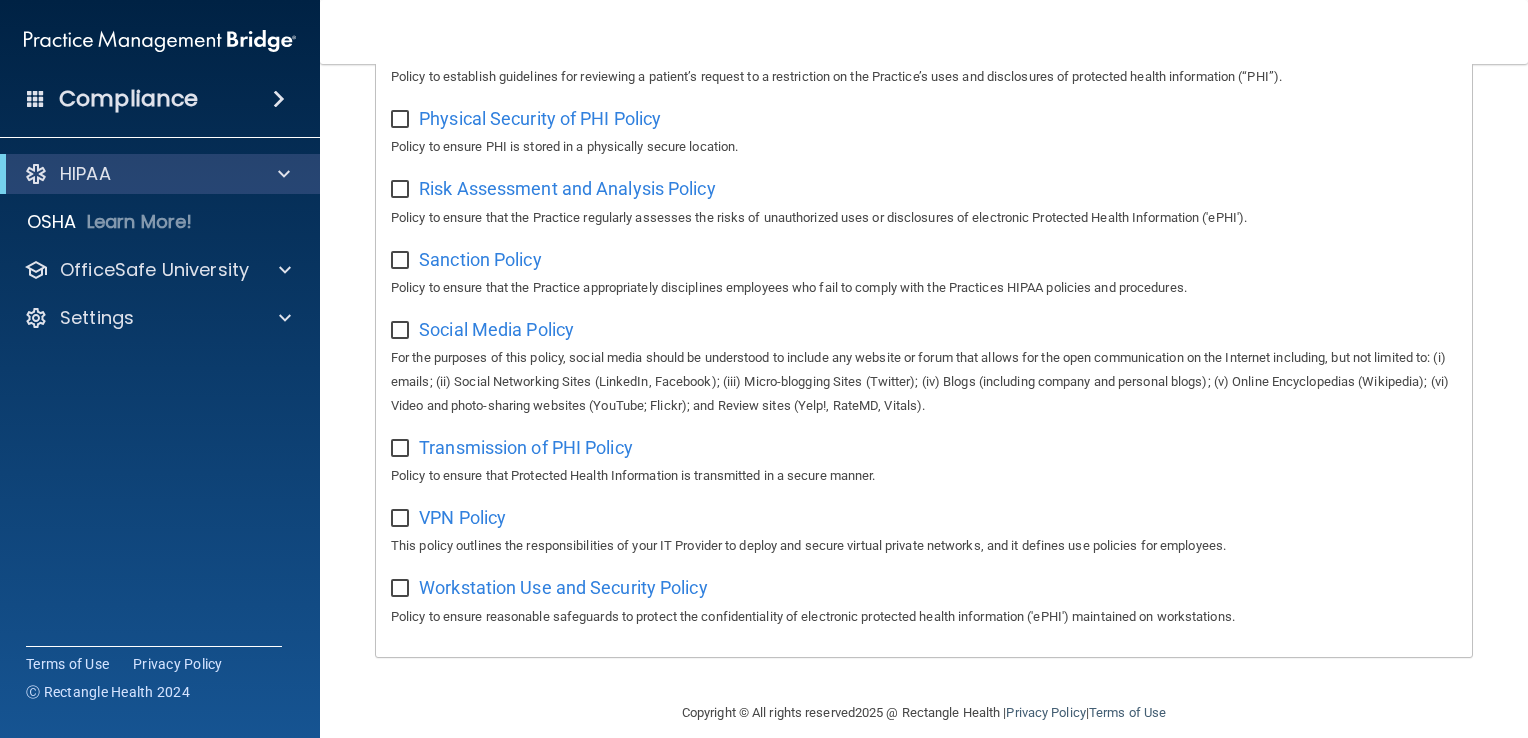 scroll, scrollTop: 1306, scrollLeft: 0, axis: vertical 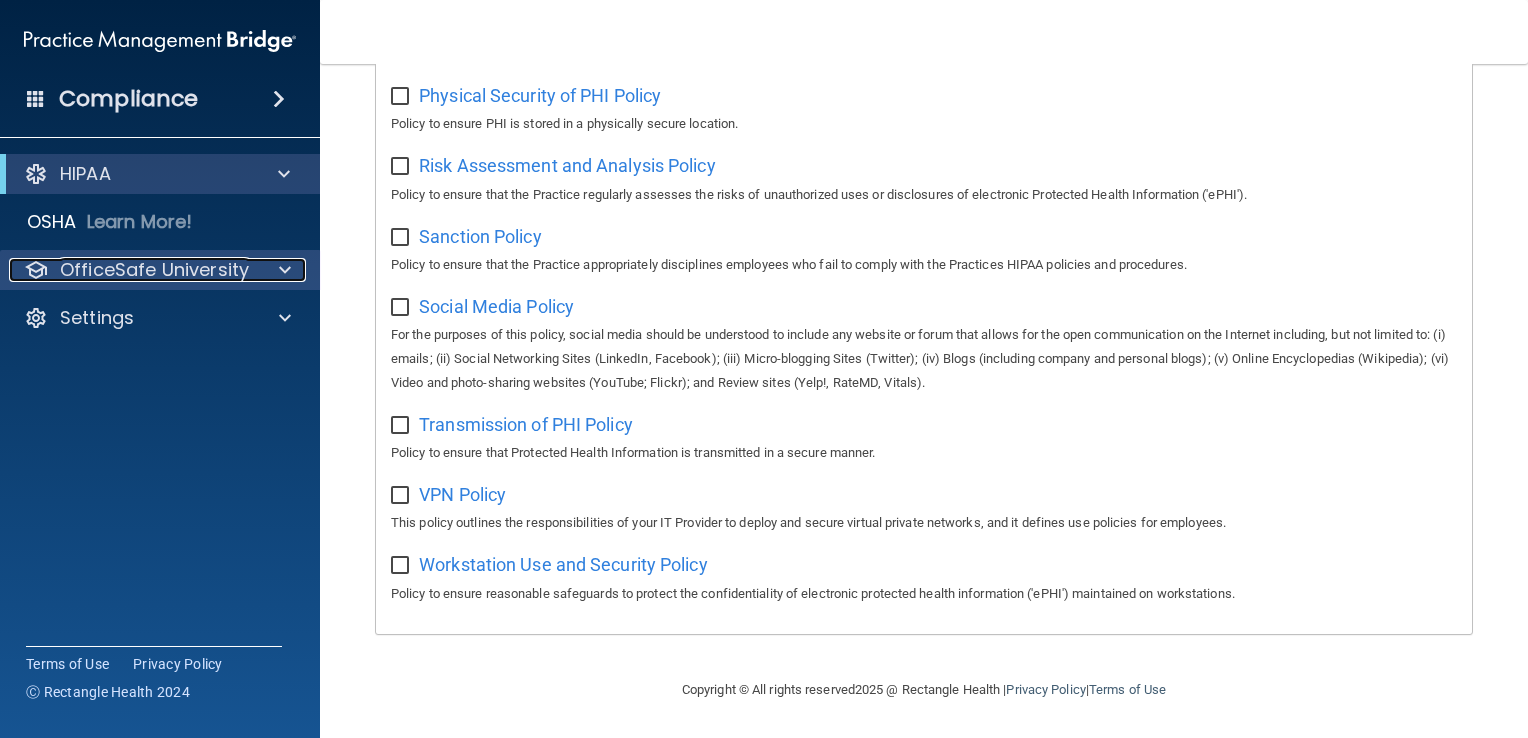 click at bounding box center (285, 270) 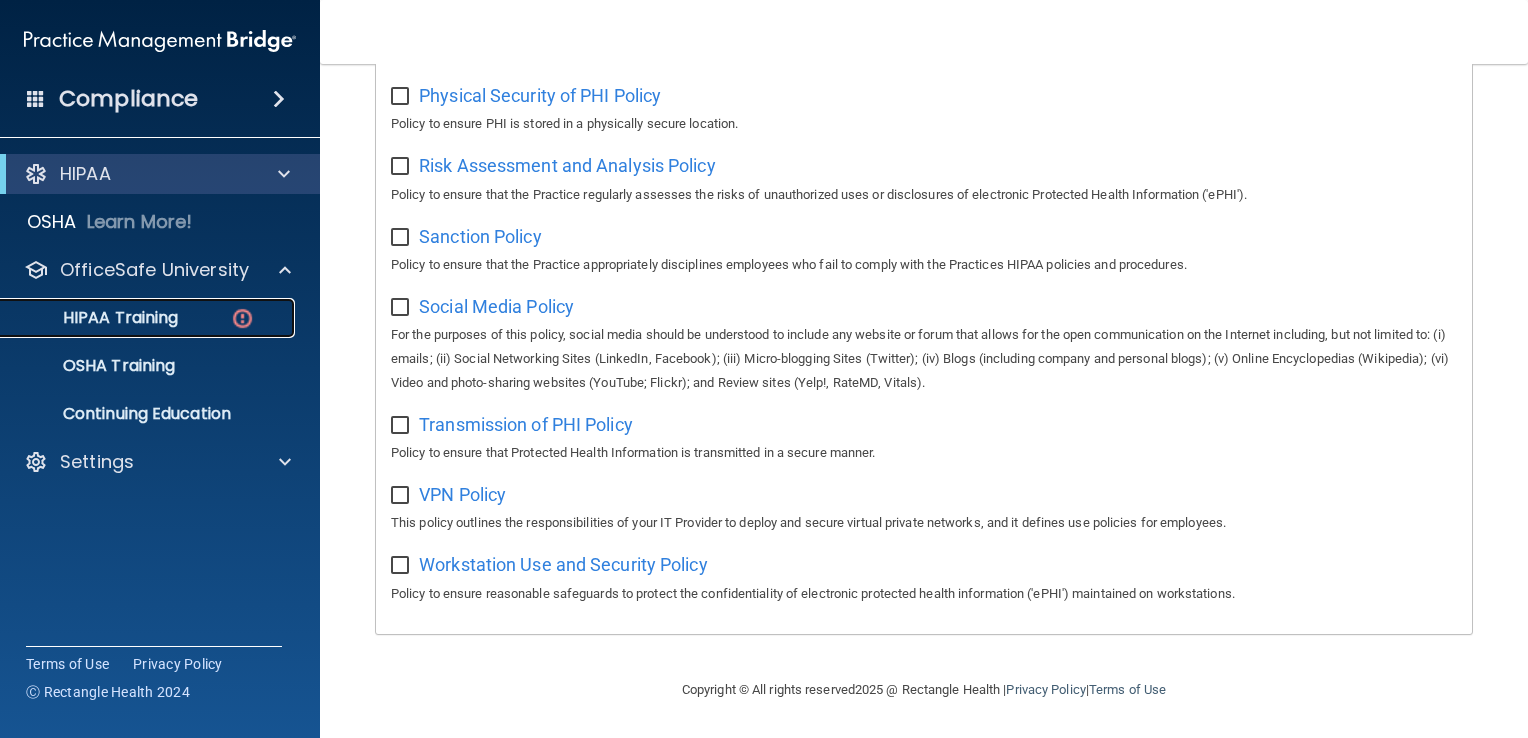 click at bounding box center (242, 318) 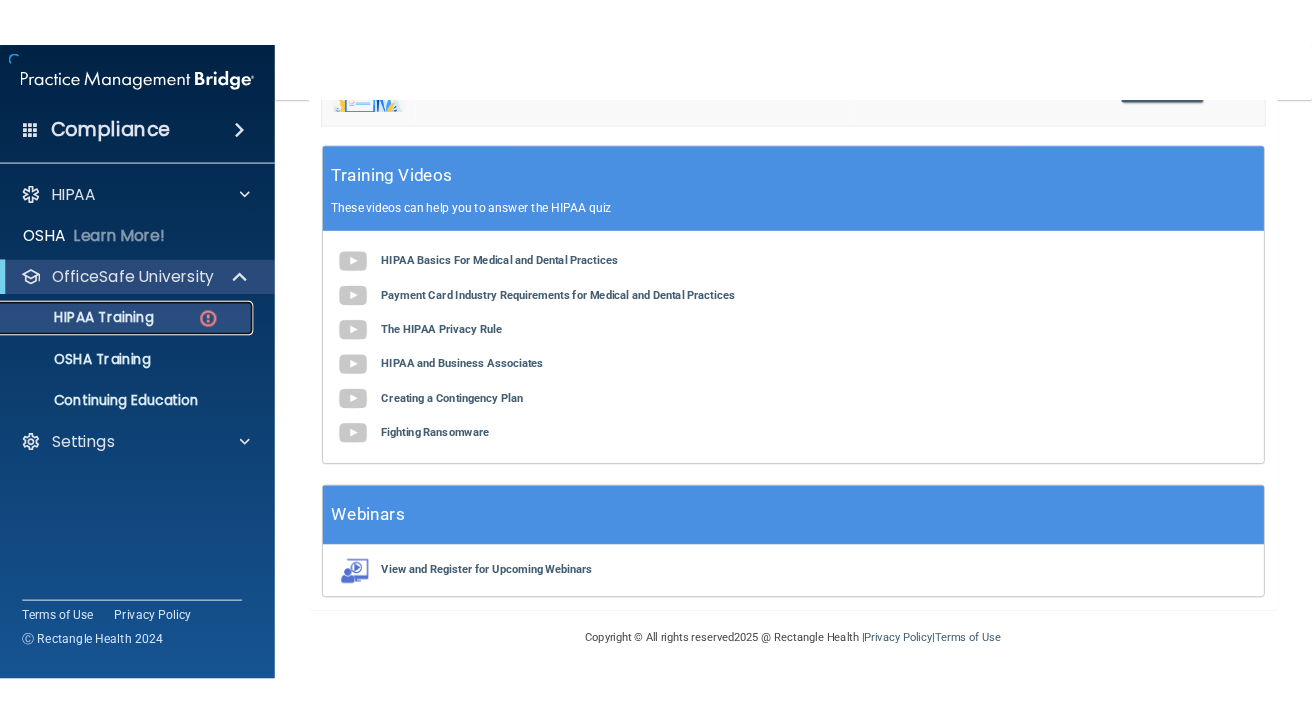 scroll, scrollTop: 692, scrollLeft: 0, axis: vertical 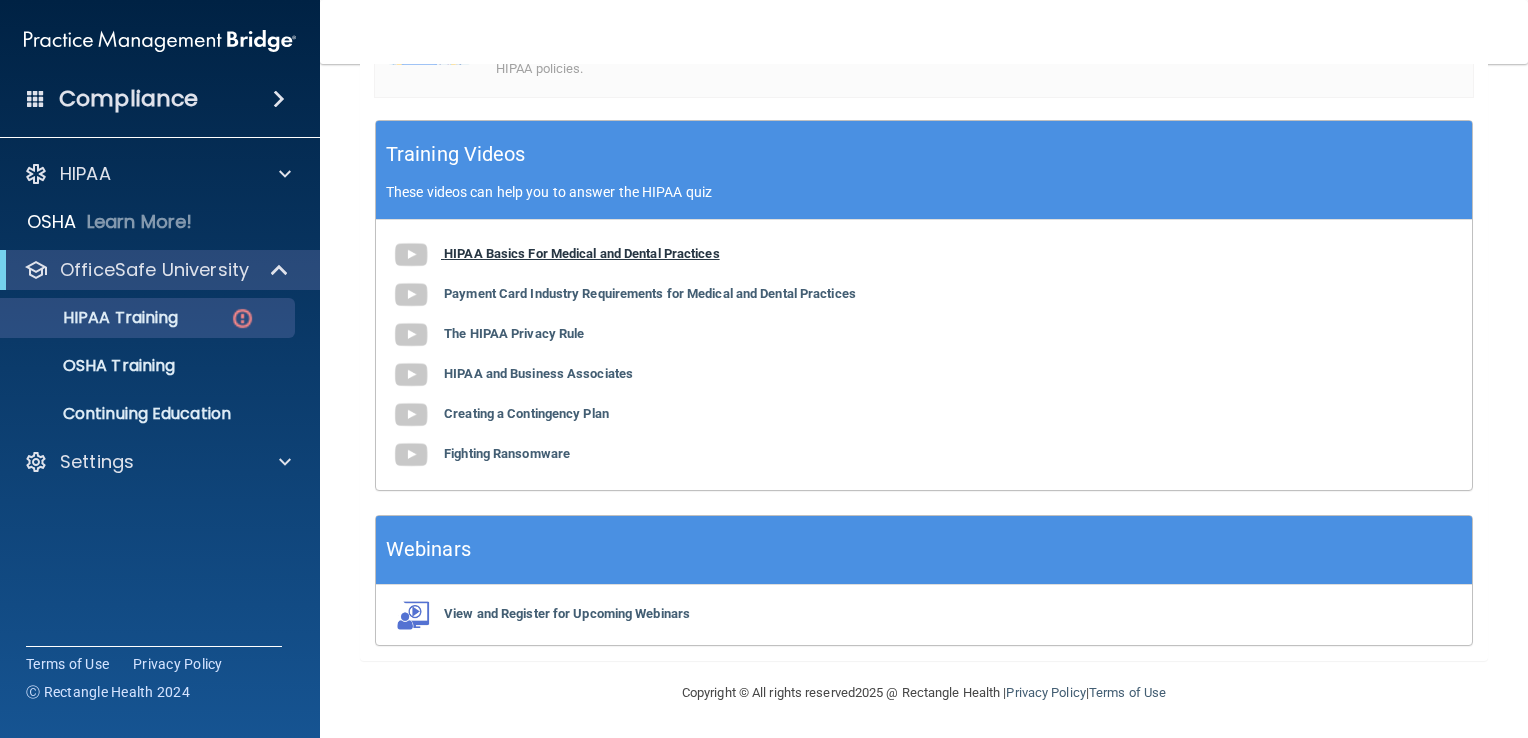 click at bounding box center (411, 255) 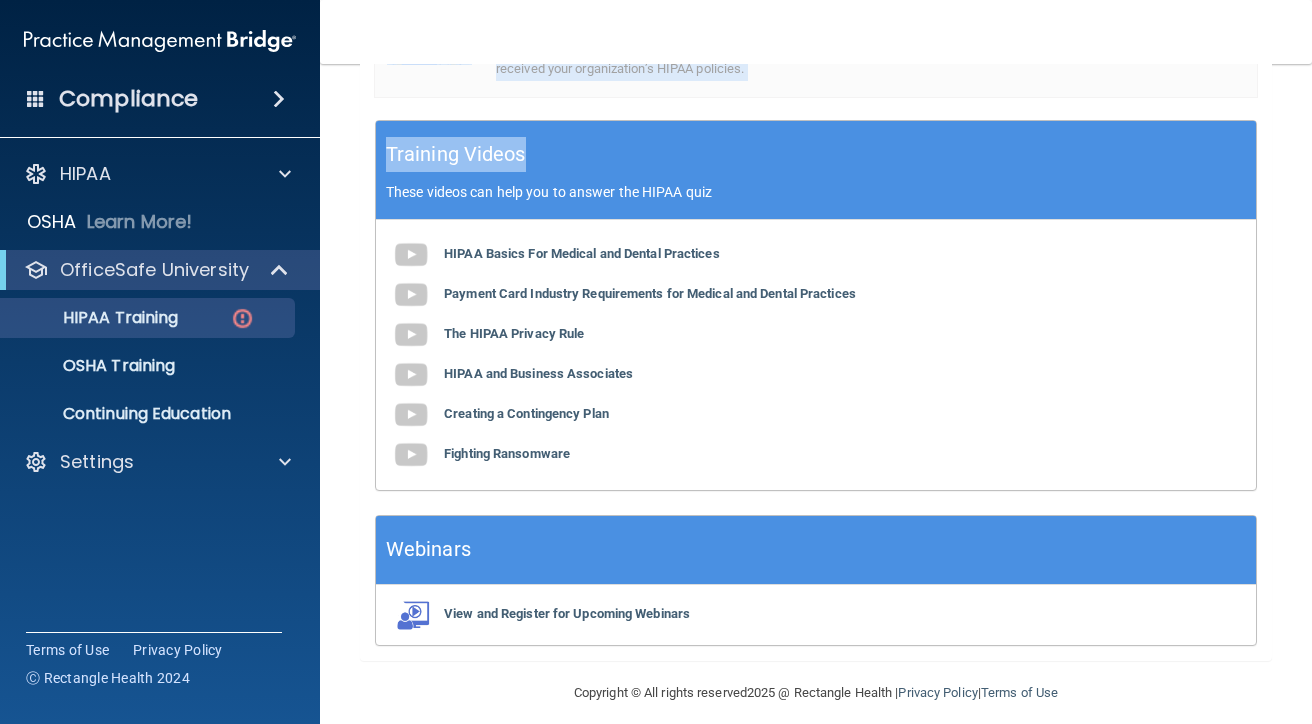 drag, startPoint x: 702, startPoint y: 128, endPoint x: 712, endPoint y: 96, distance: 33.526108 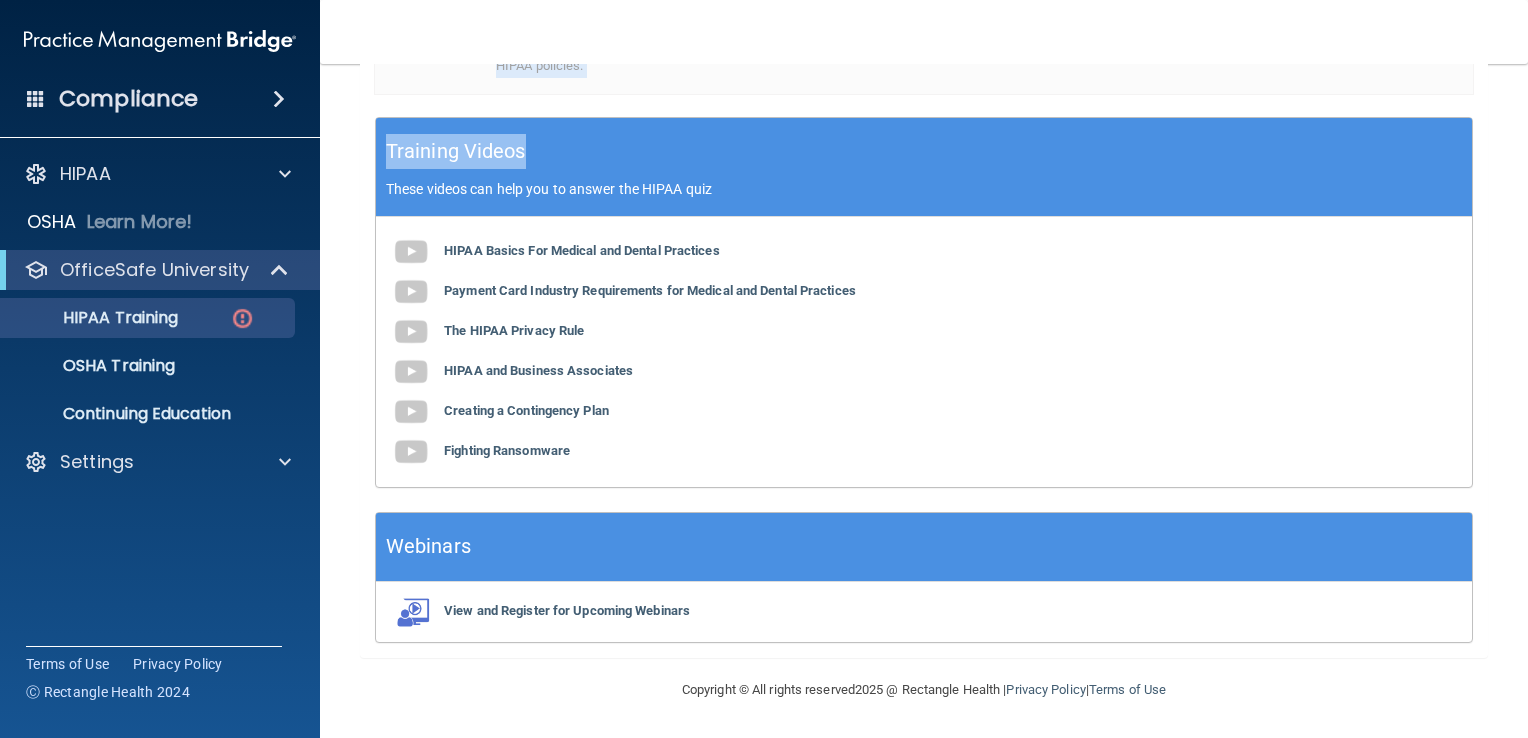 scroll, scrollTop: 692, scrollLeft: 0, axis: vertical 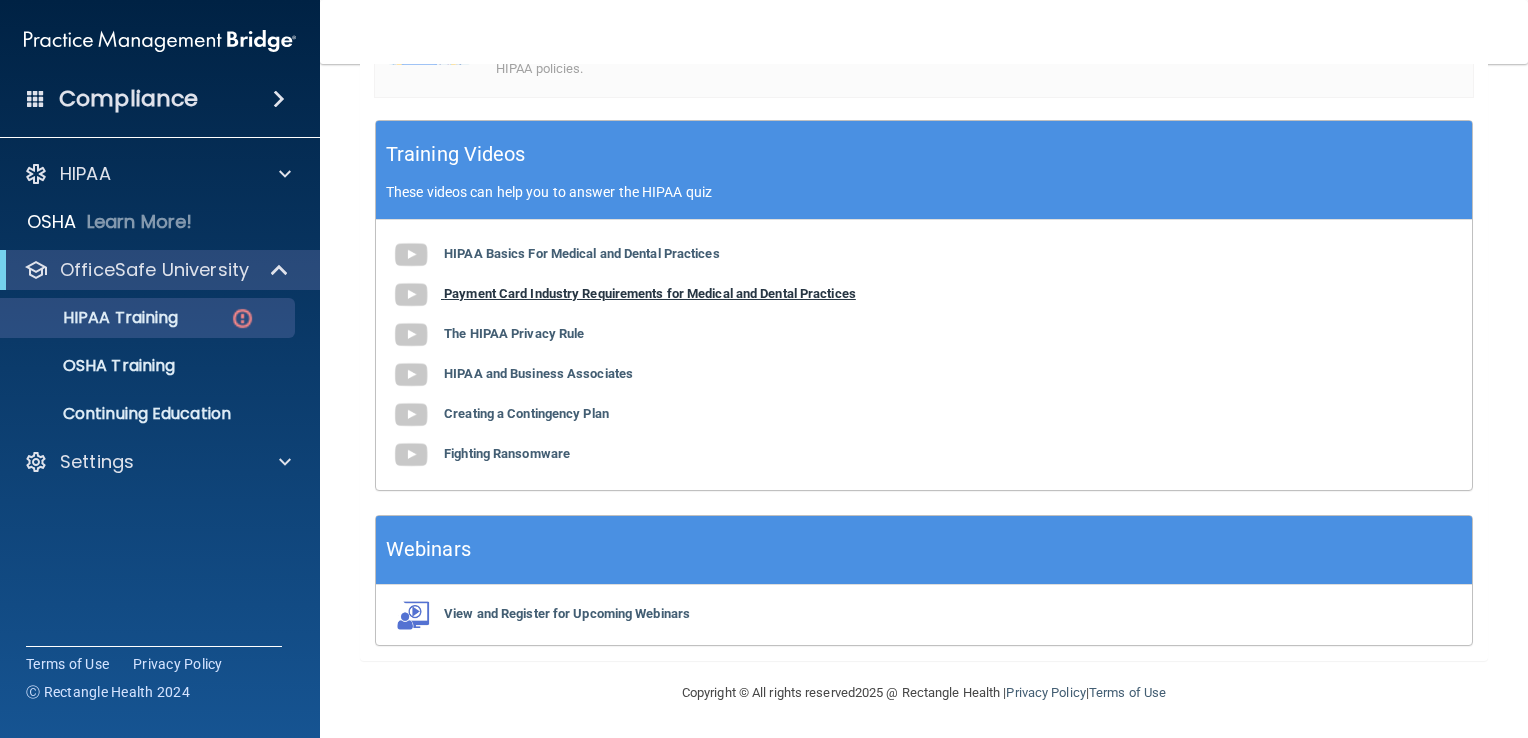 click on "Payment Card Industry Requirements for Medical and Dental Practices" at bounding box center (650, 293) 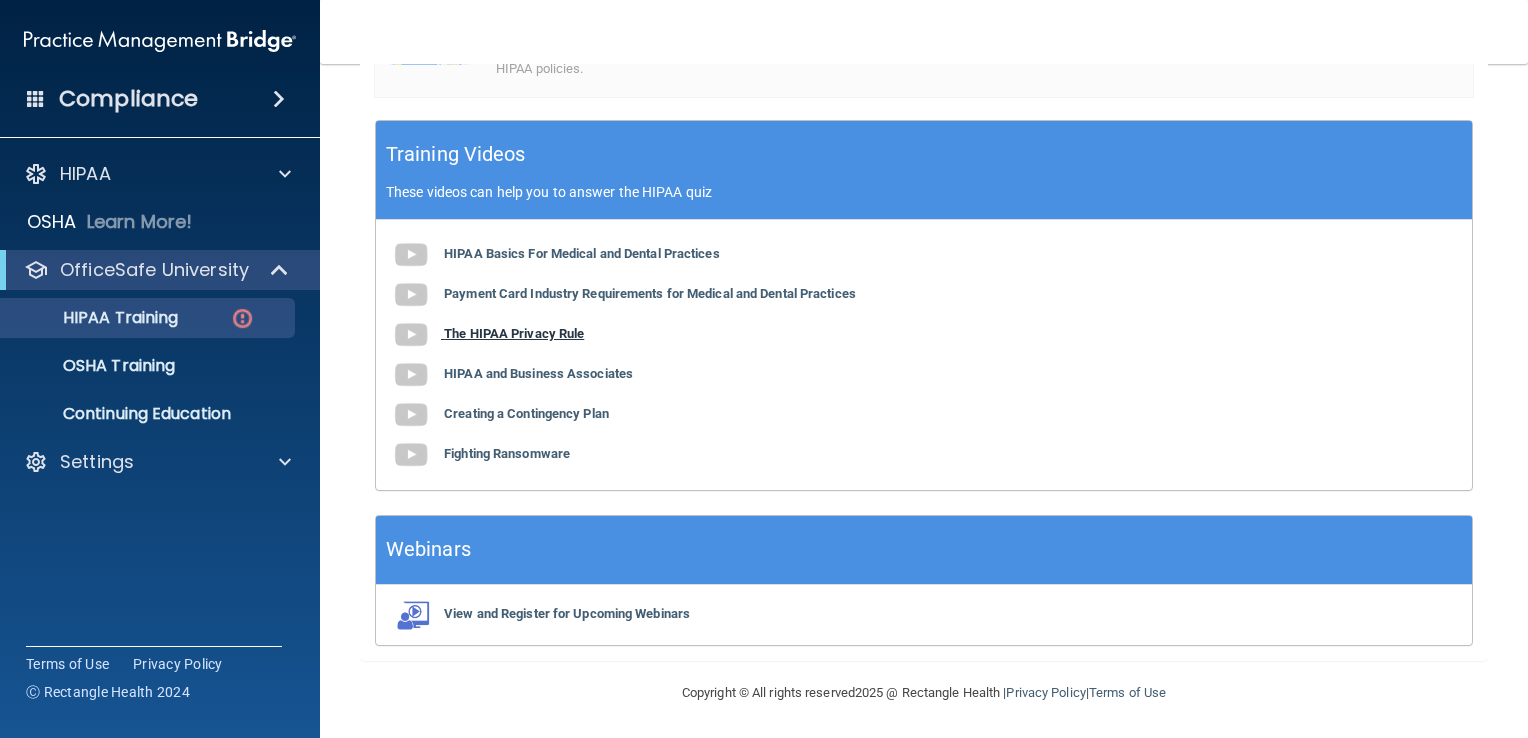 click on "The HIPAA Privacy Rule" at bounding box center [514, 333] 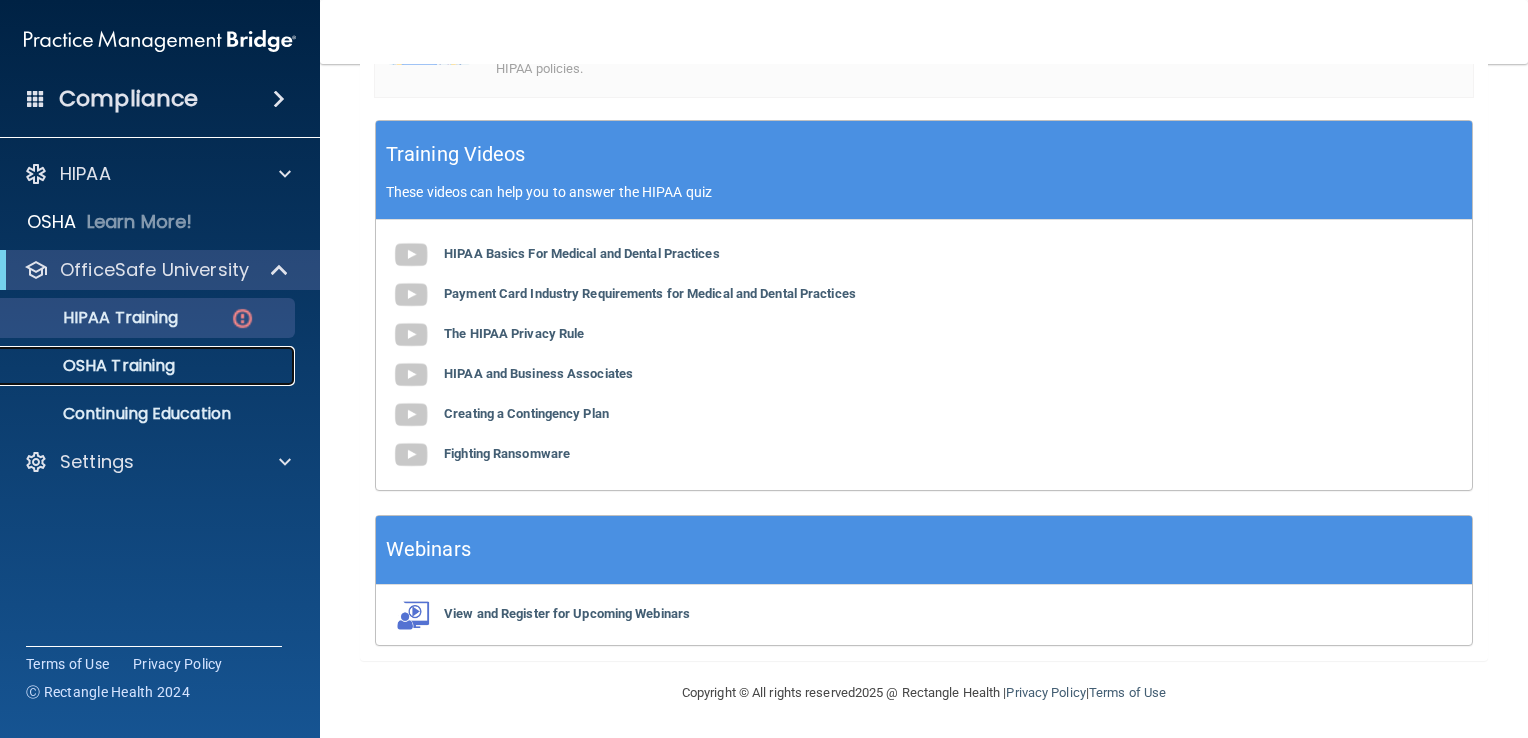 click on "OSHA Training" at bounding box center (149, 366) 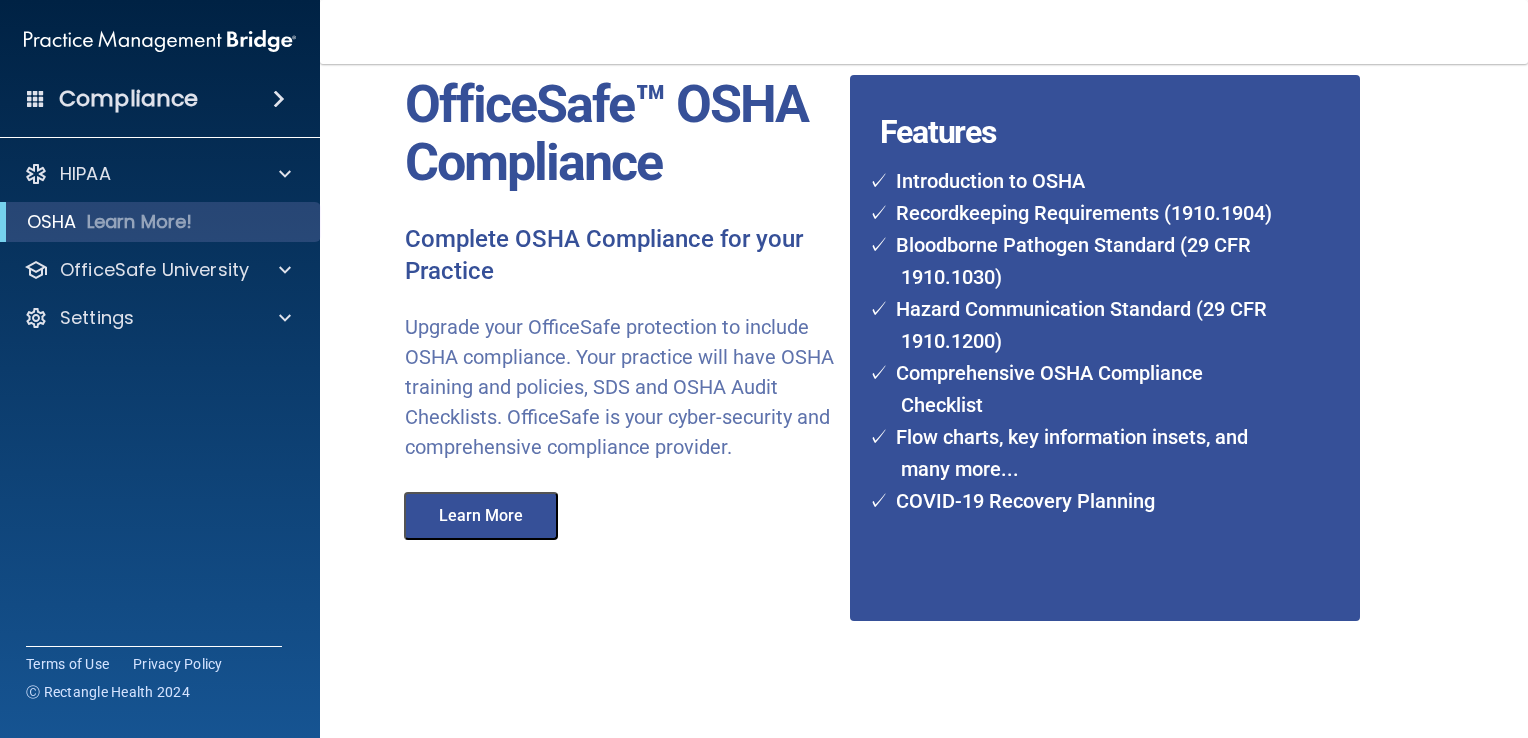 scroll, scrollTop: 153, scrollLeft: 0, axis: vertical 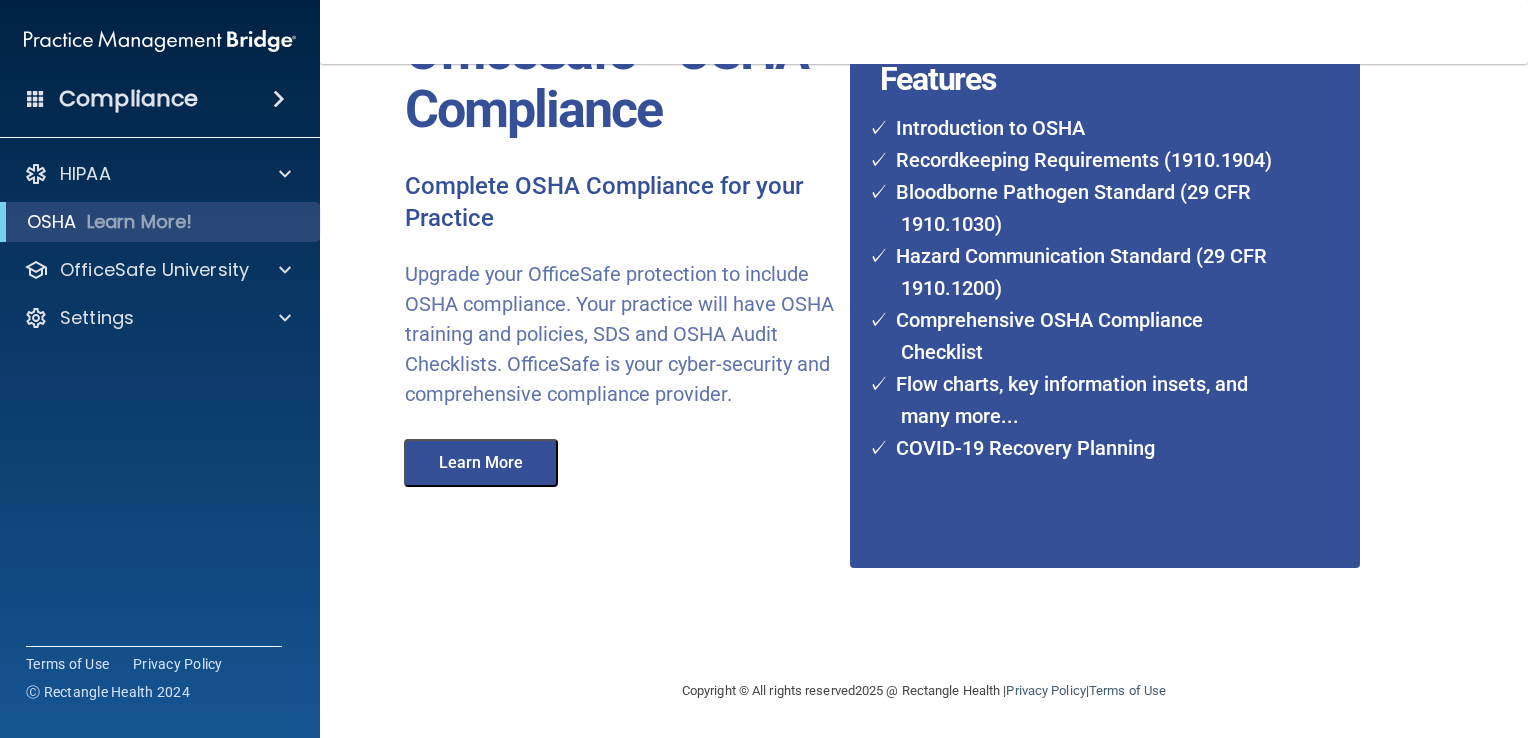 click on "Learn More" at bounding box center [481, 463] 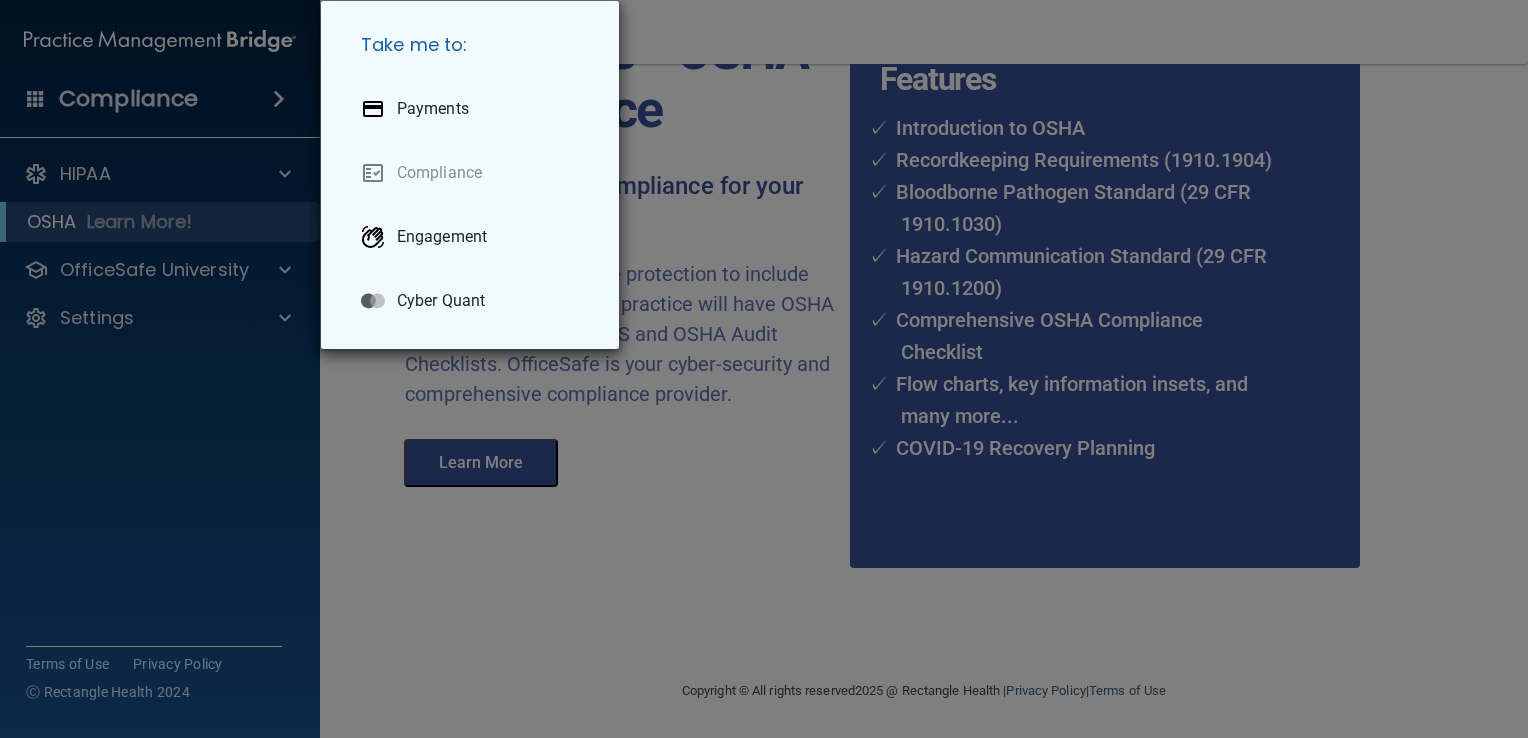 click on "Take me to:             Payments                   Compliance                     Engagement                     Cyber Quant" at bounding box center [764, 369] 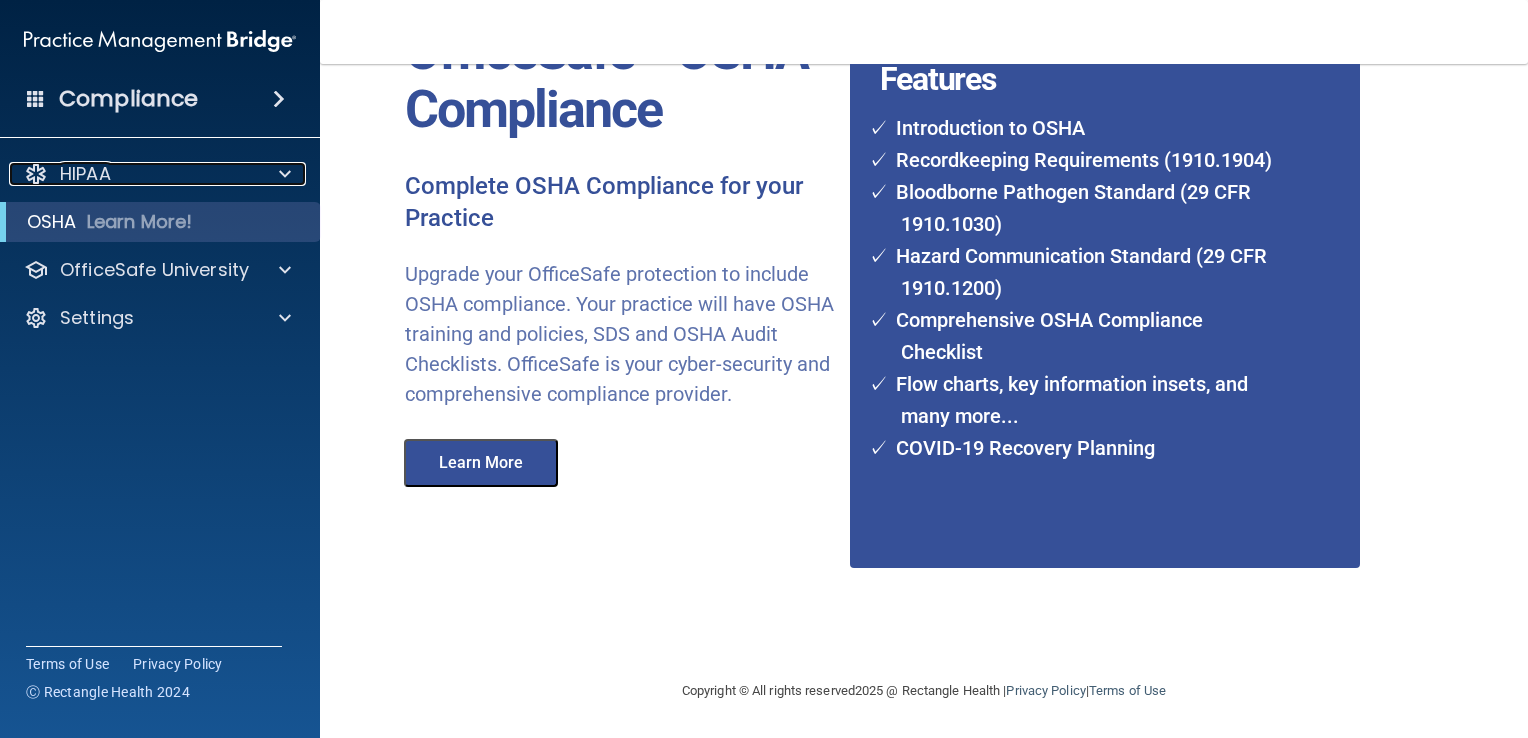 click at bounding box center [282, 174] 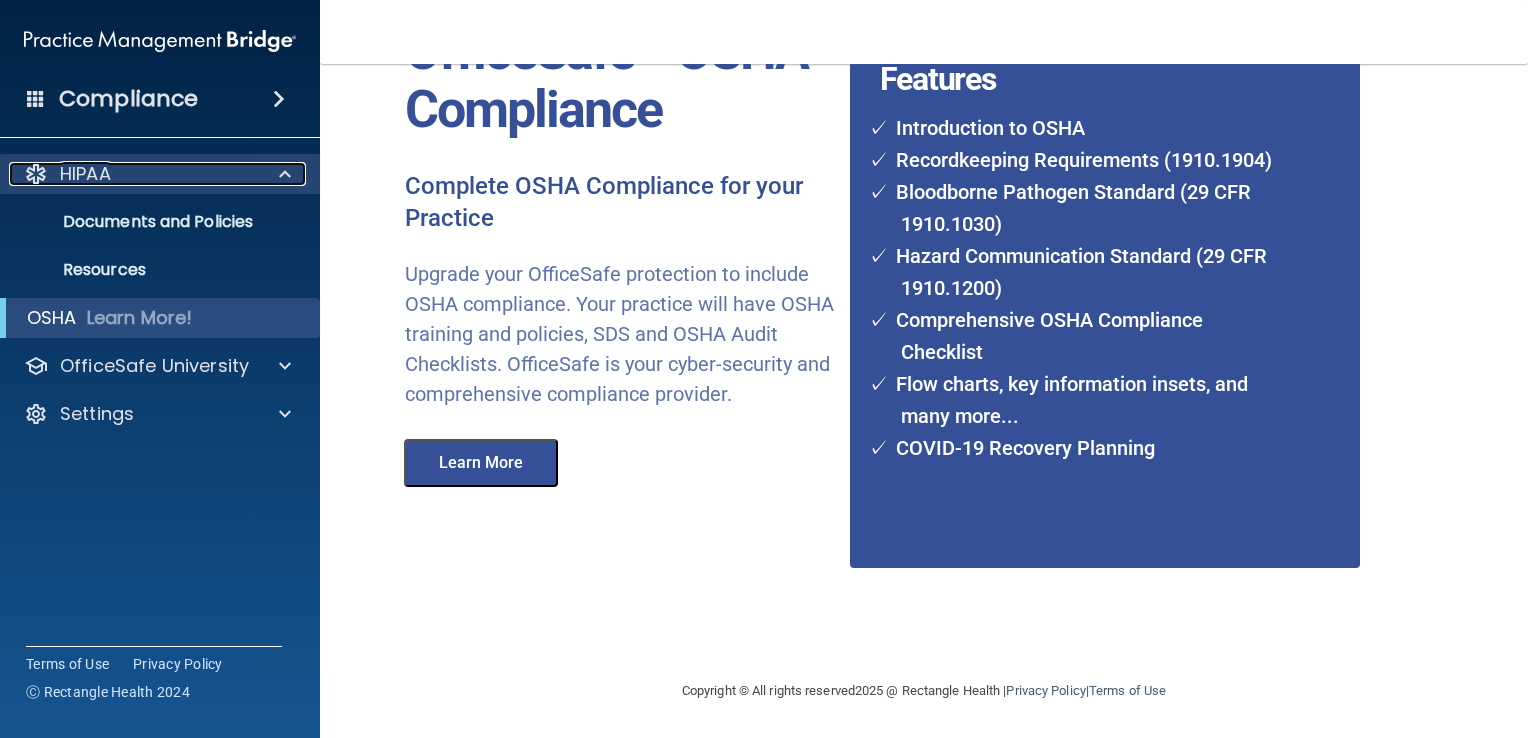click at bounding box center (285, 174) 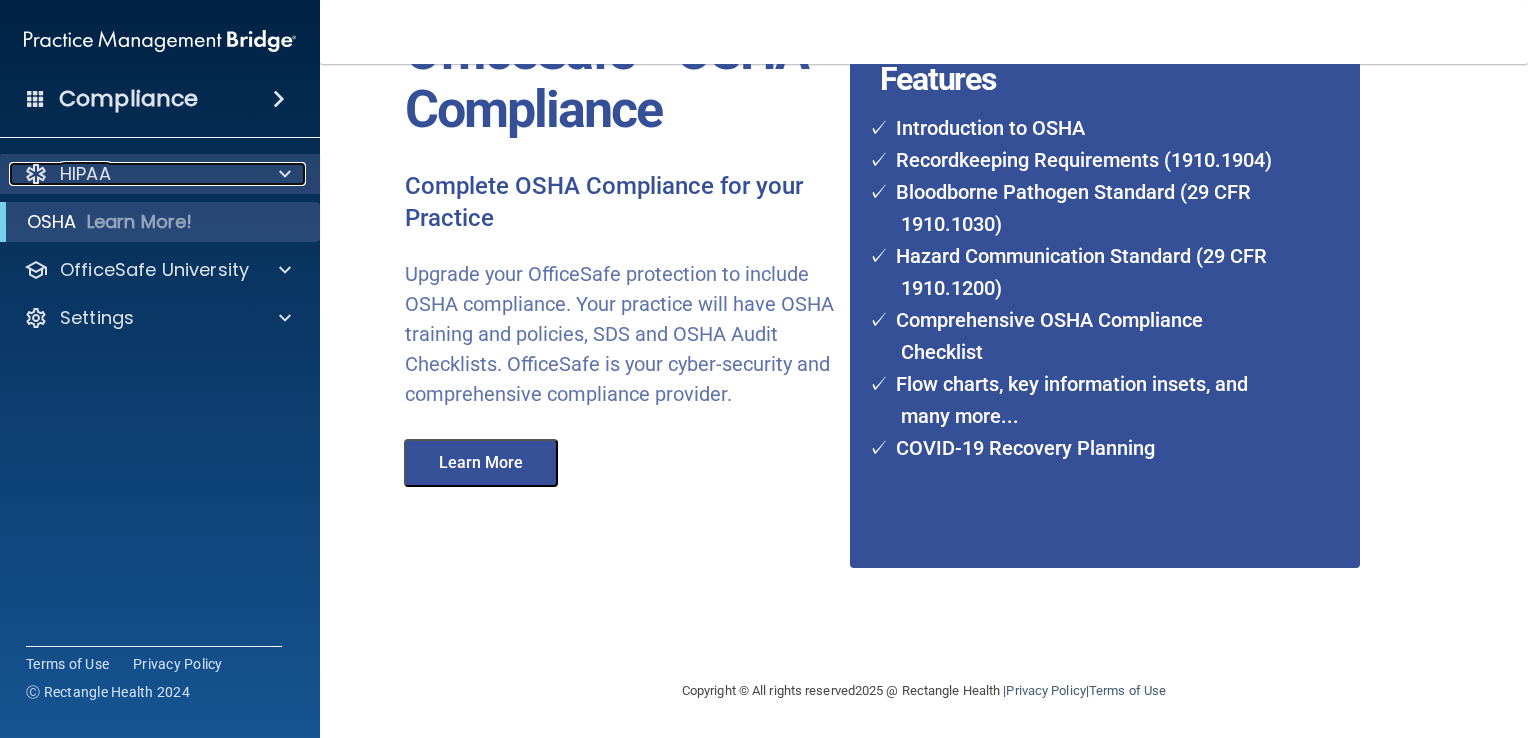 click at bounding box center (285, 174) 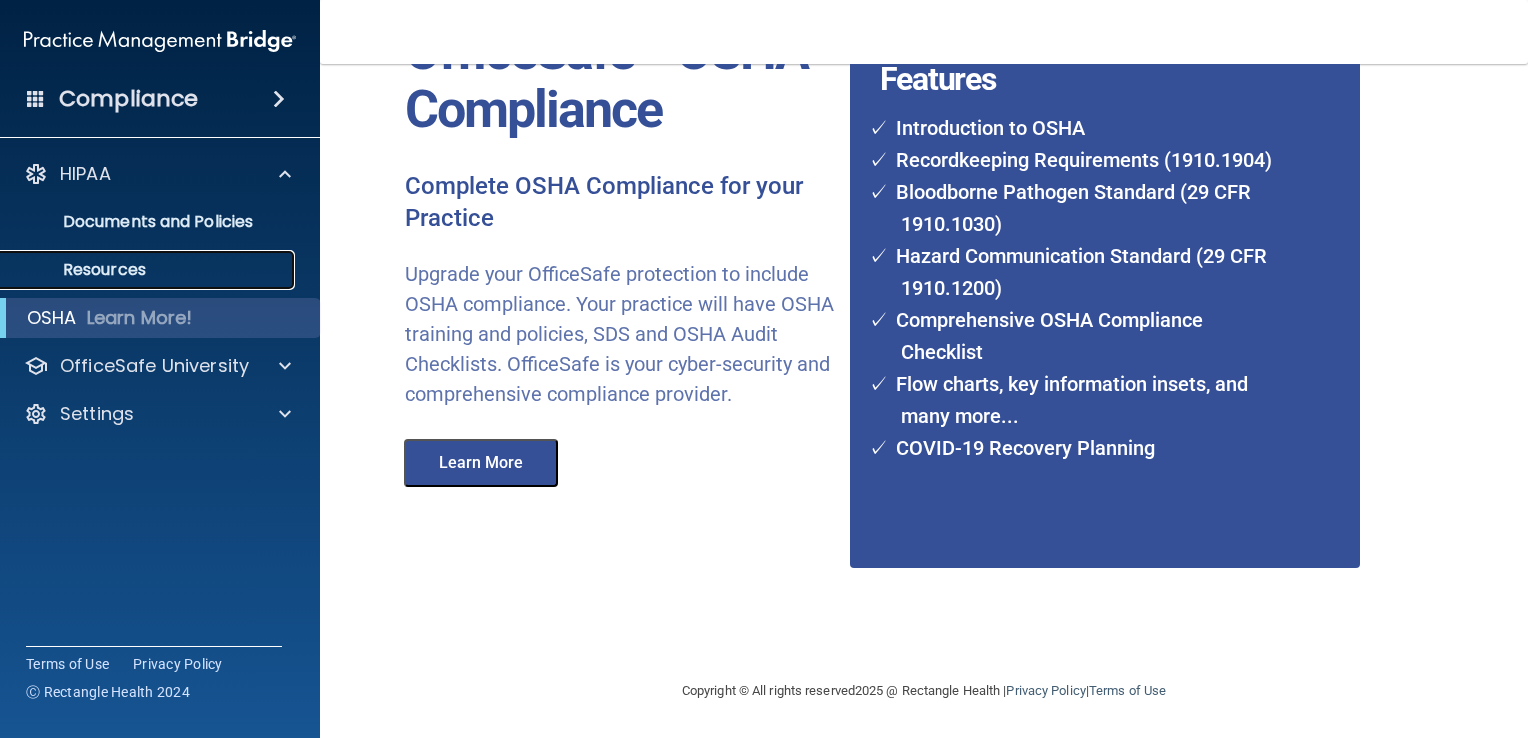 click on "Resources" at bounding box center [149, 270] 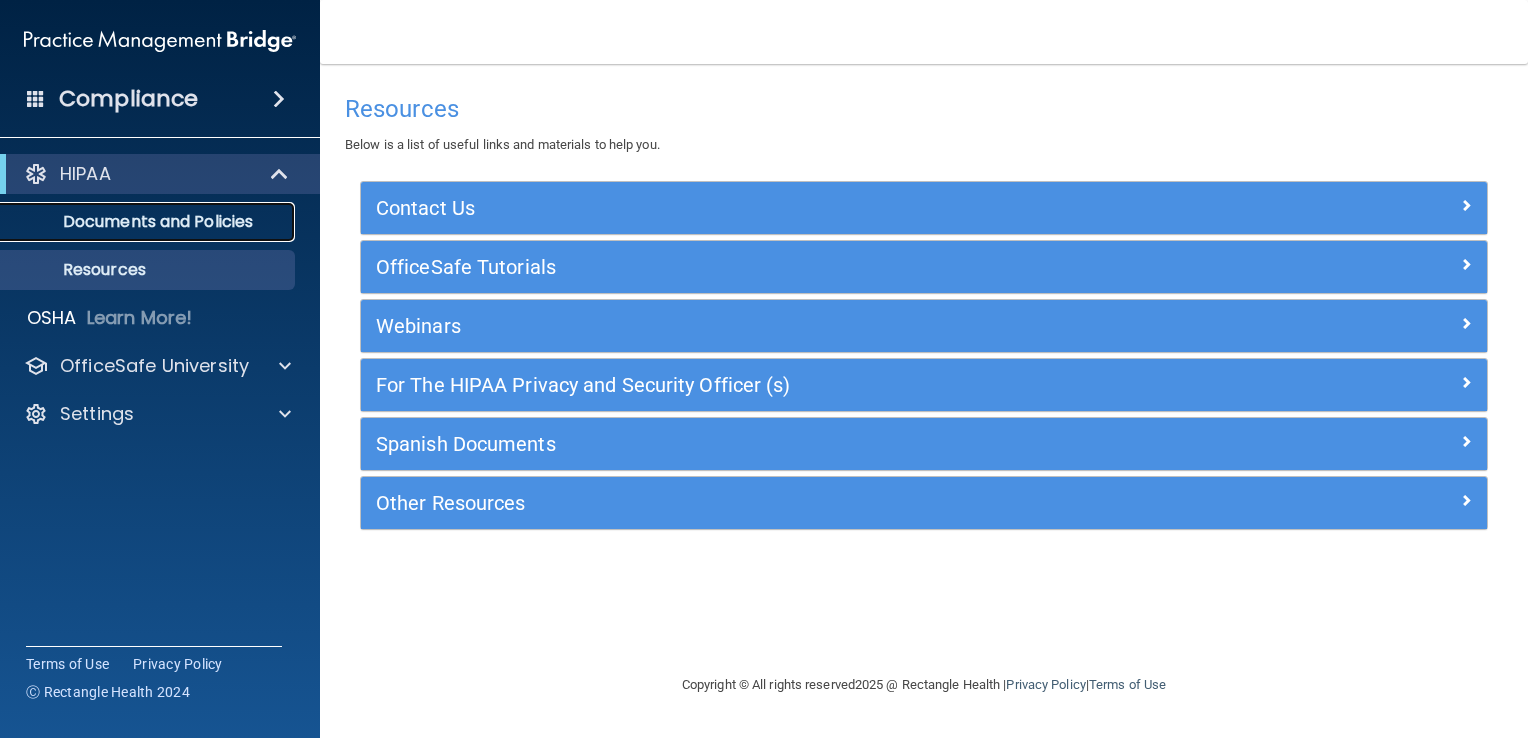 click on "Documents and Policies" at bounding box center [149, 222] 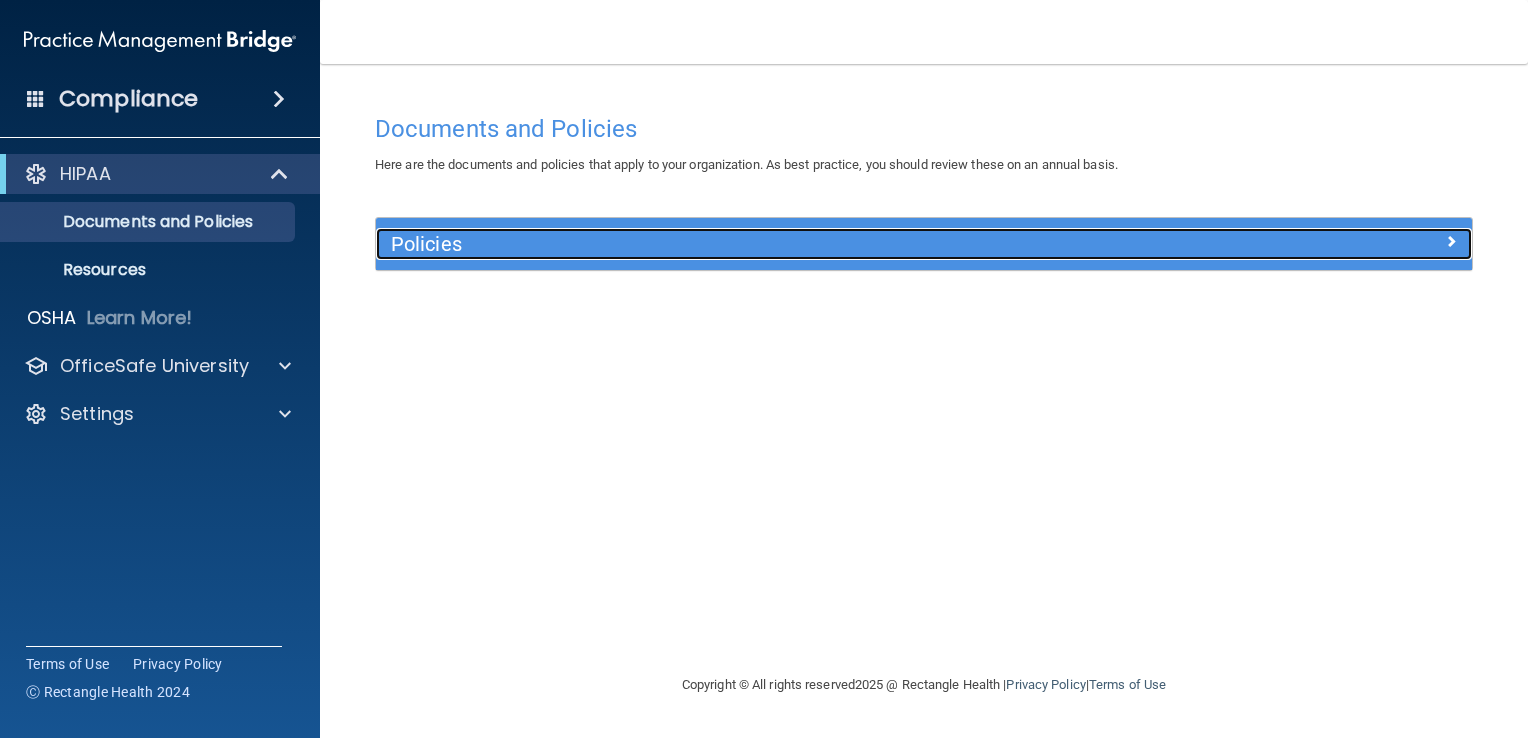 click on "Policies" at bounding box center [787, 244] 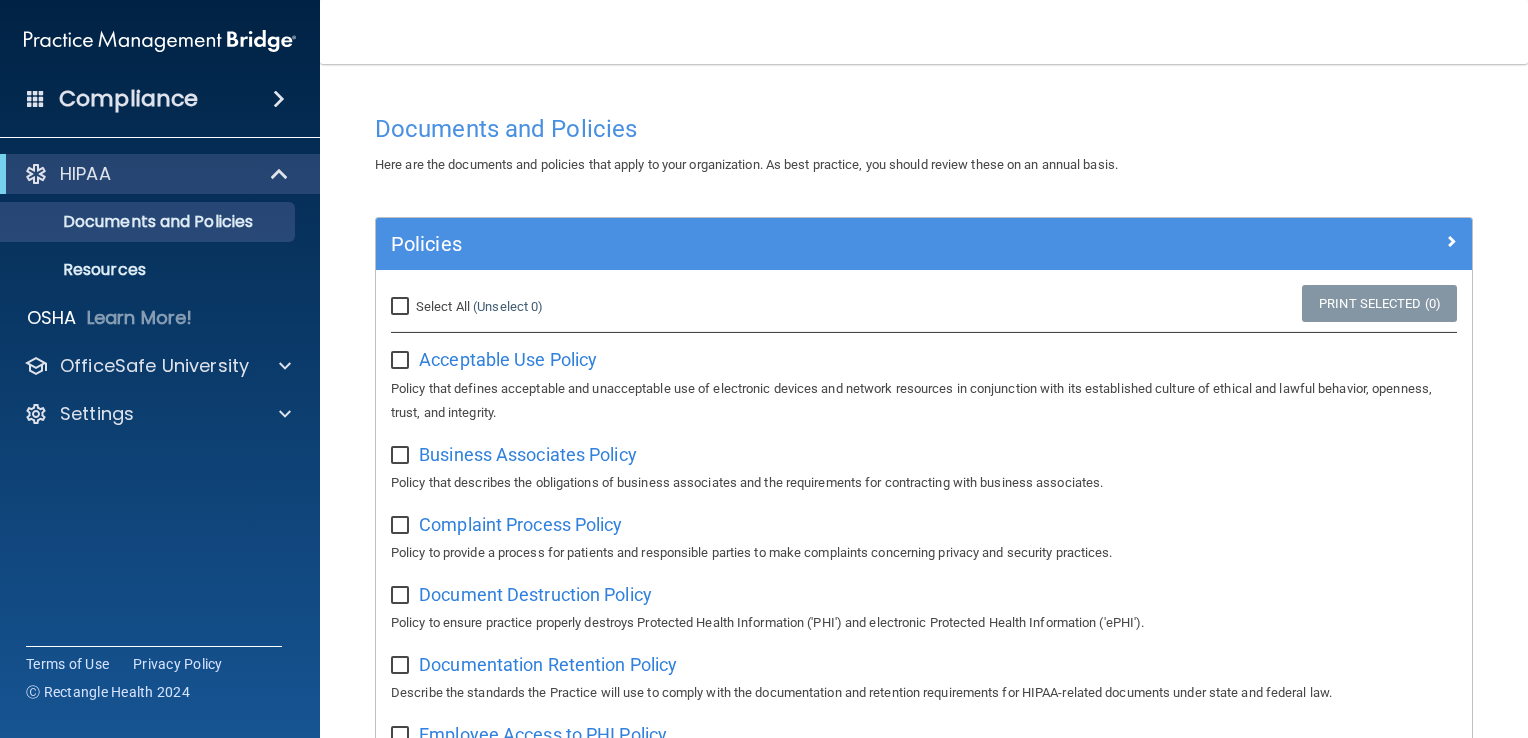 click on "Select All   (Unselect 0)    Unselect All" at bounding box center [402, 307] 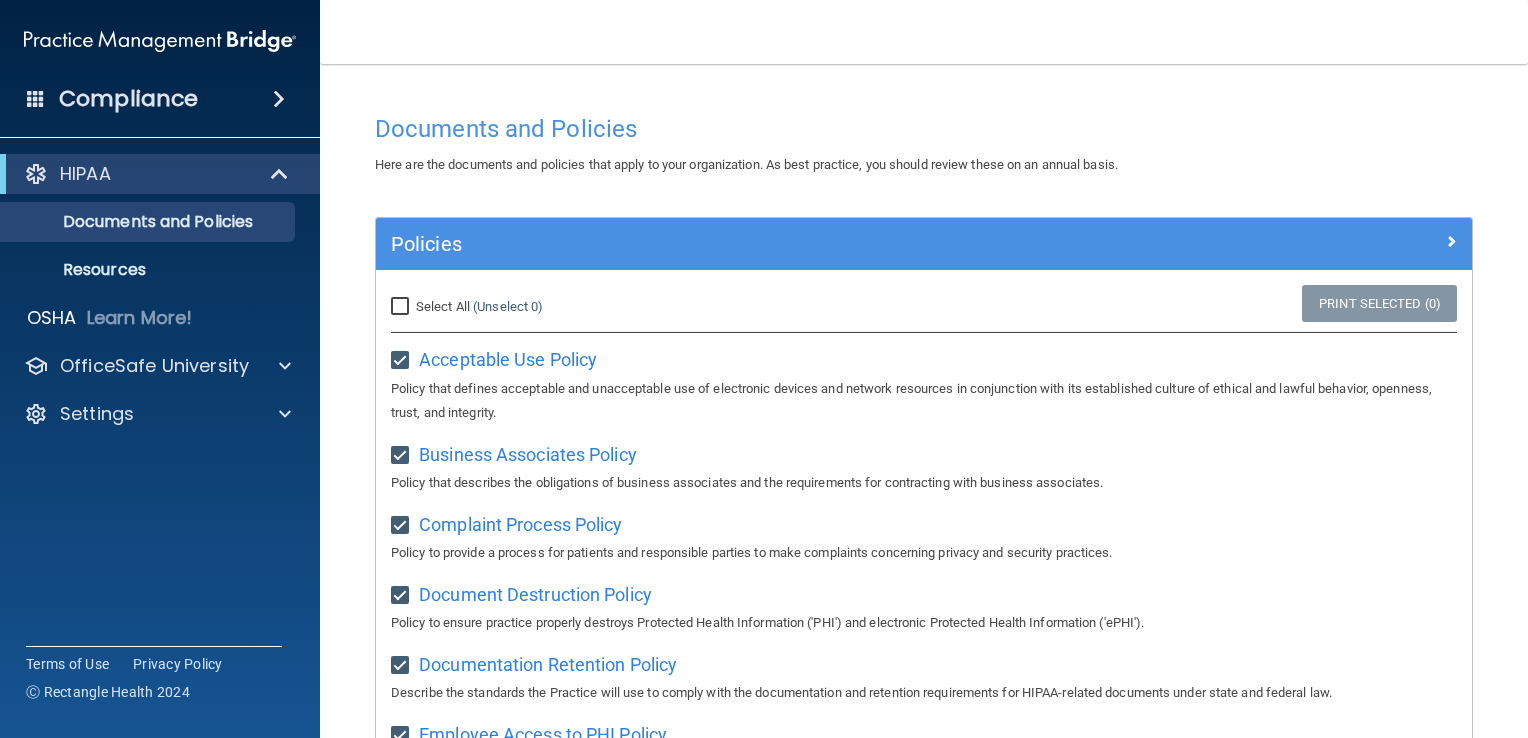 checkbox on "true" 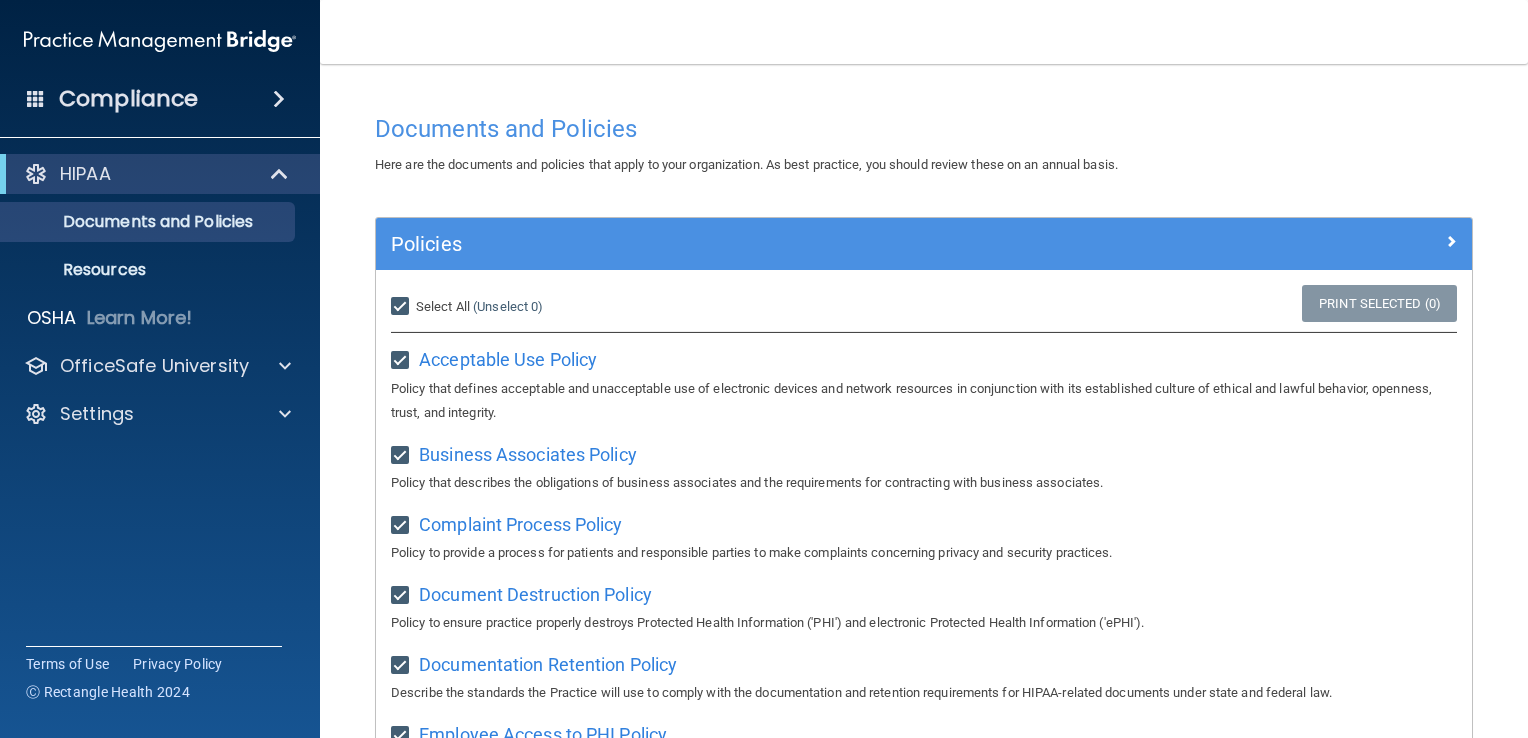 checkbox on "true" 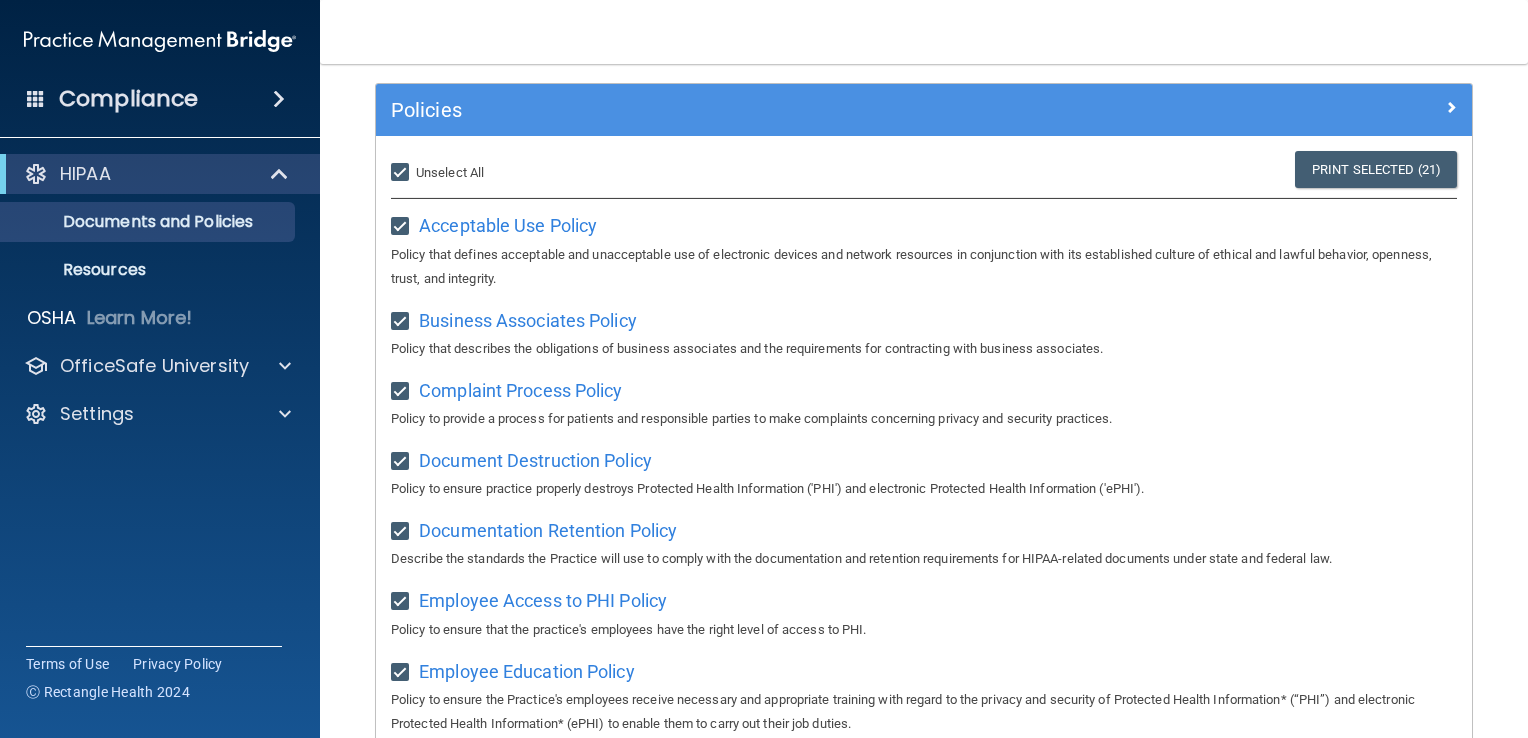 scroll, scrollTop: 100, scrollLeft: 0, axis: vertical 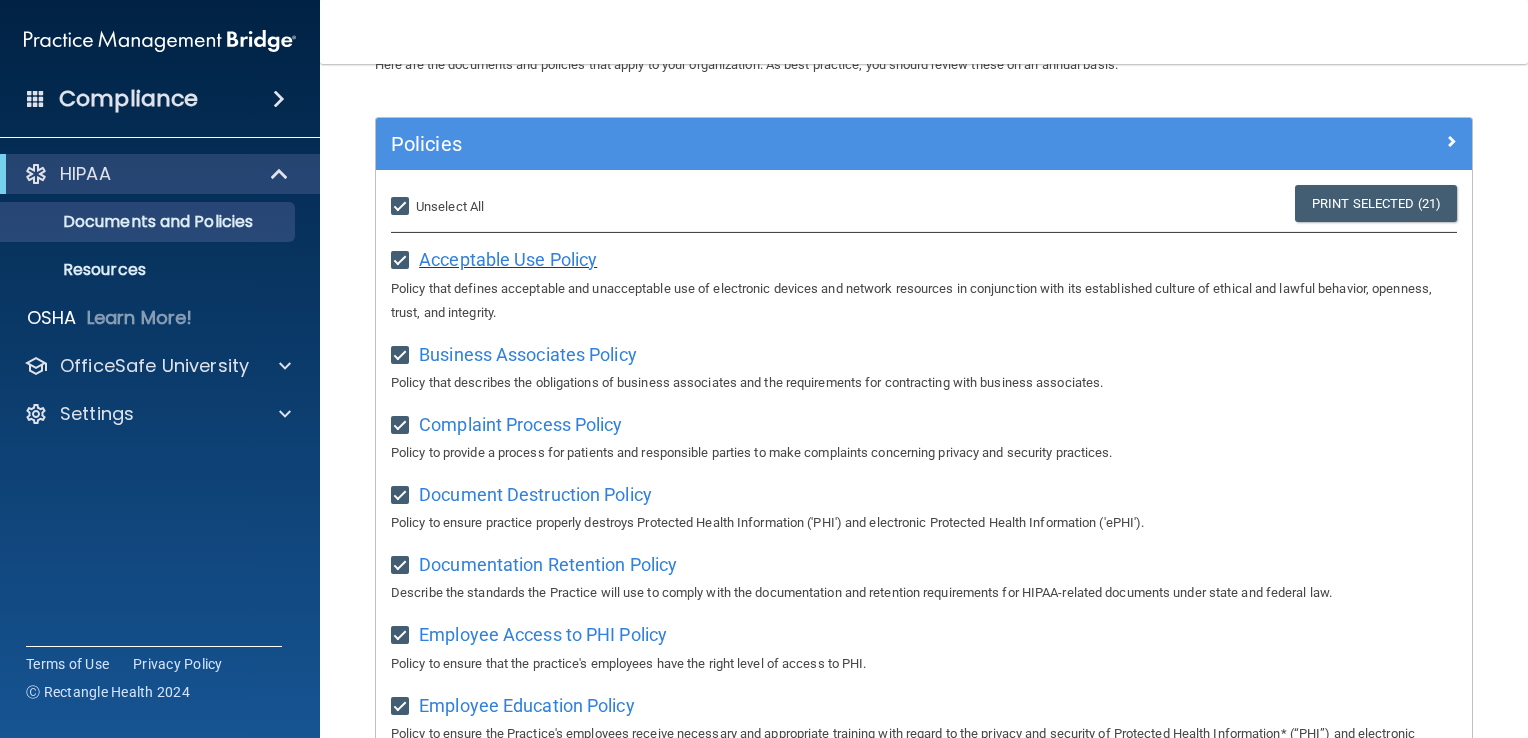 click on "Acceptable Use Policy" at bounding box center [508, 259] 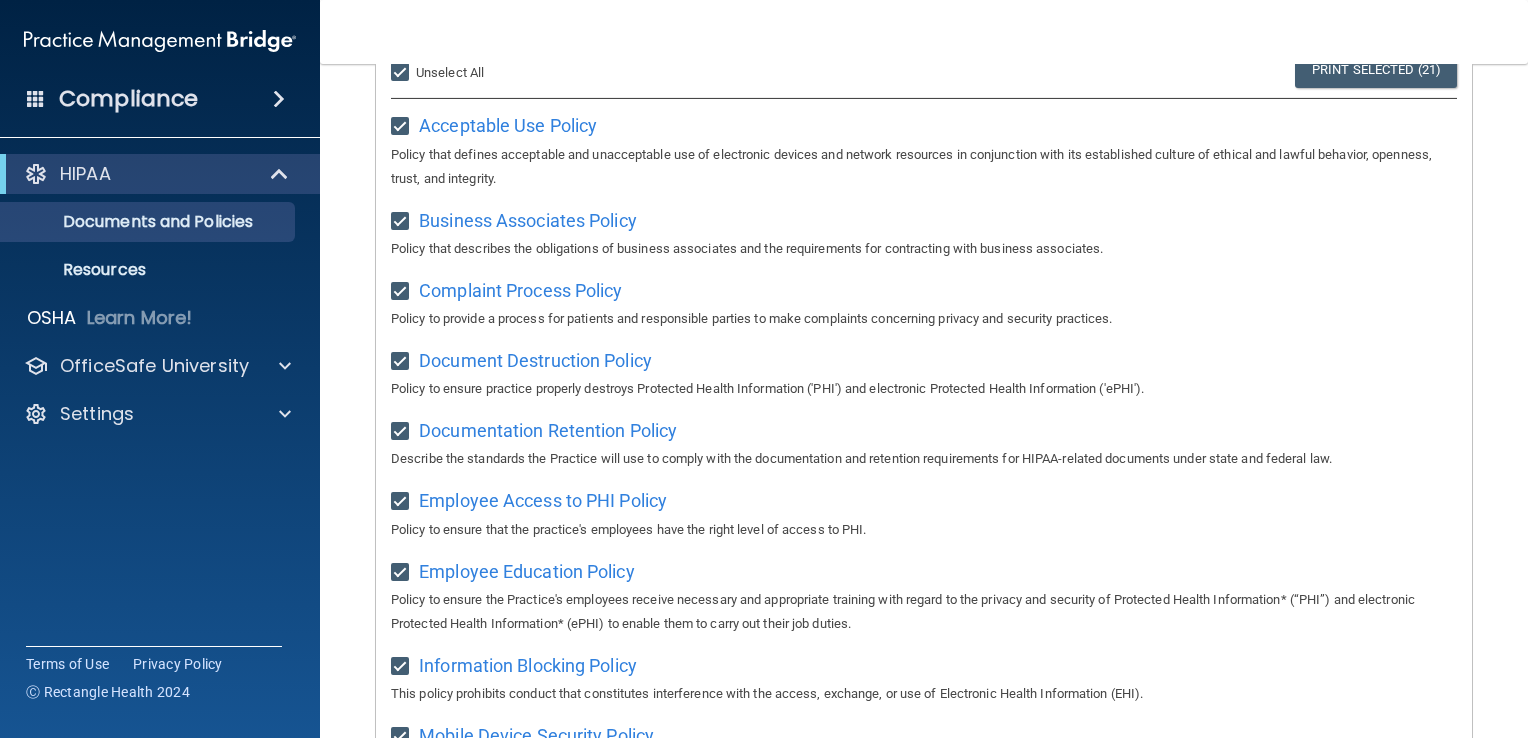 scroll, scrollTop: 200, scrollLeft: 0, axis: vertical 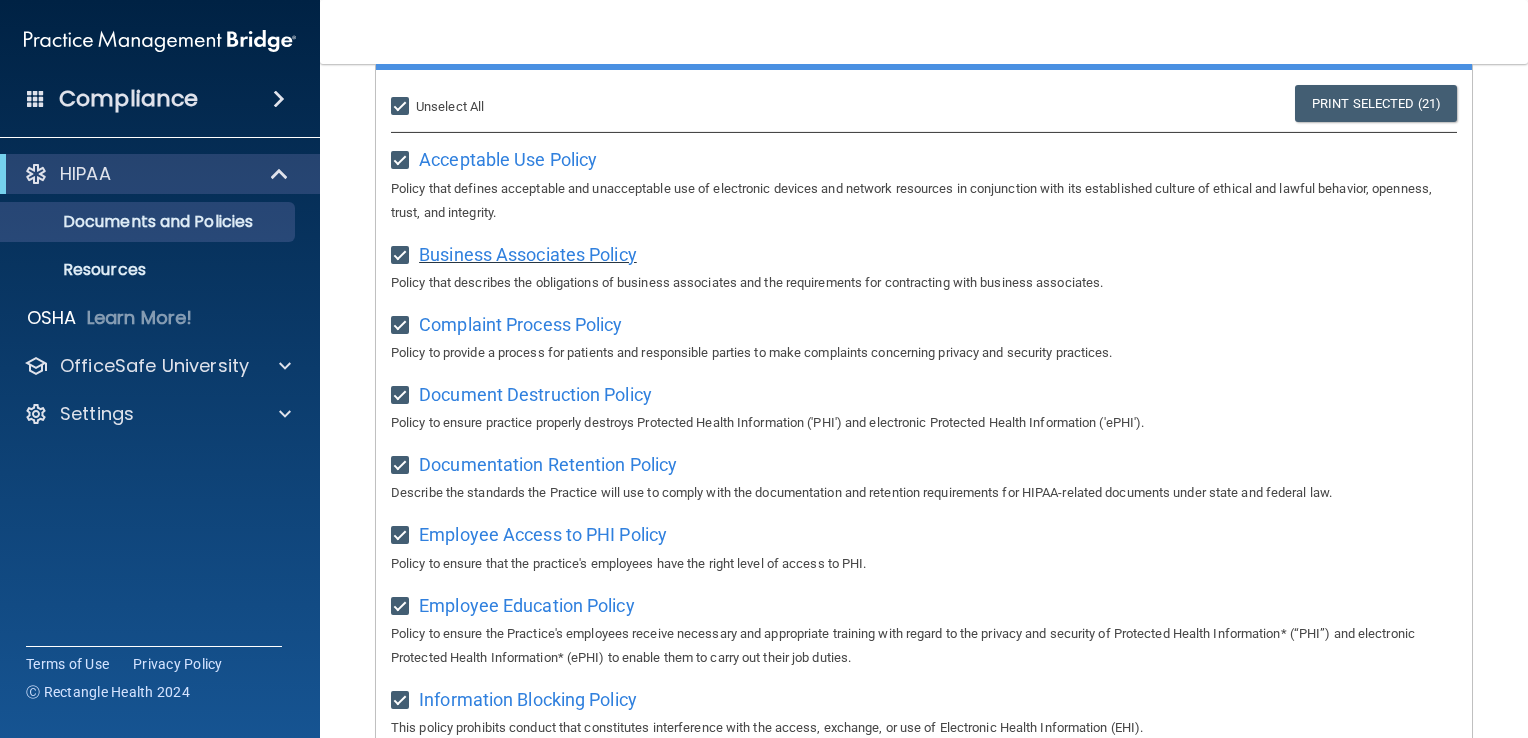 click on "Business Associates Policy" at bounding box center [528, 254] 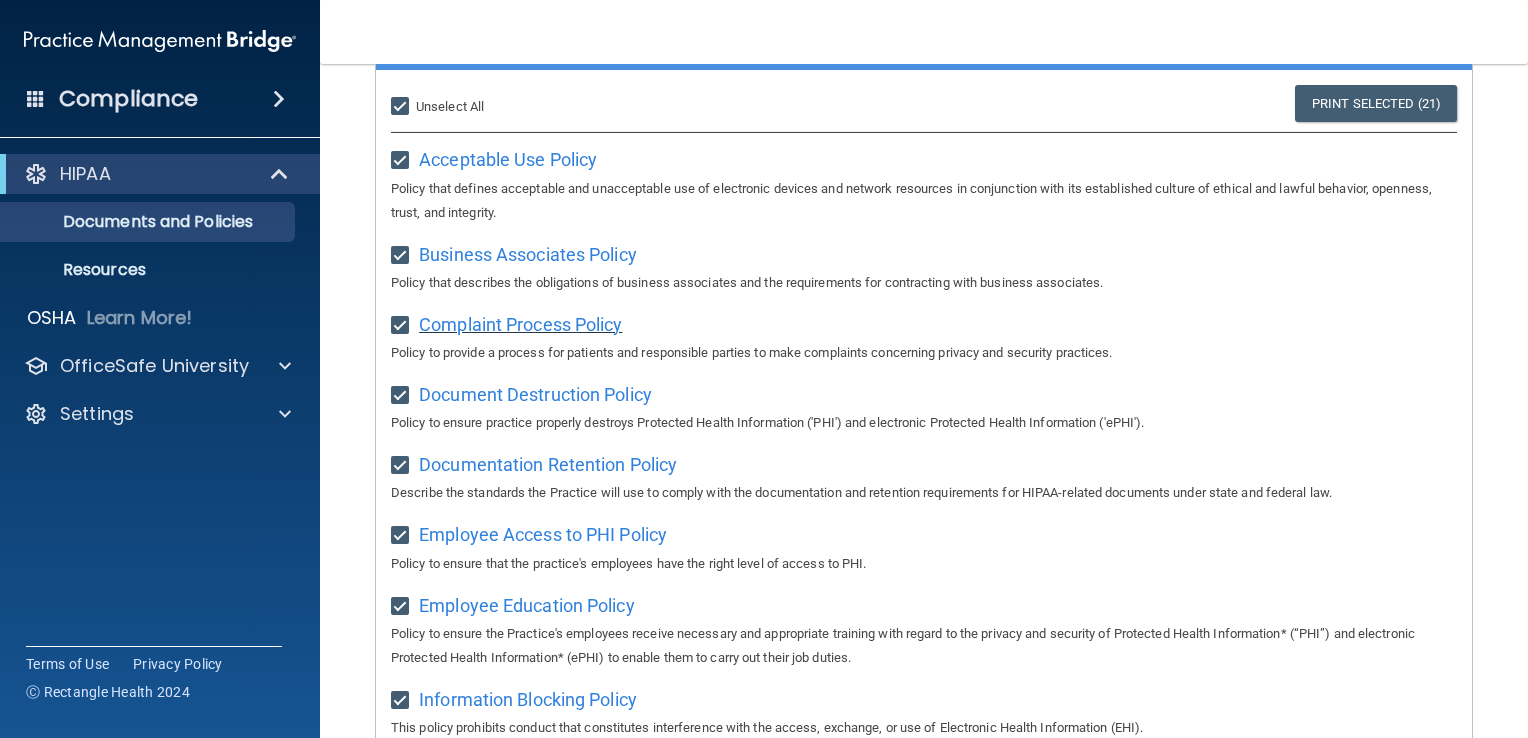 click on "Complaint Process Policy" at bounding box center (520, 324) 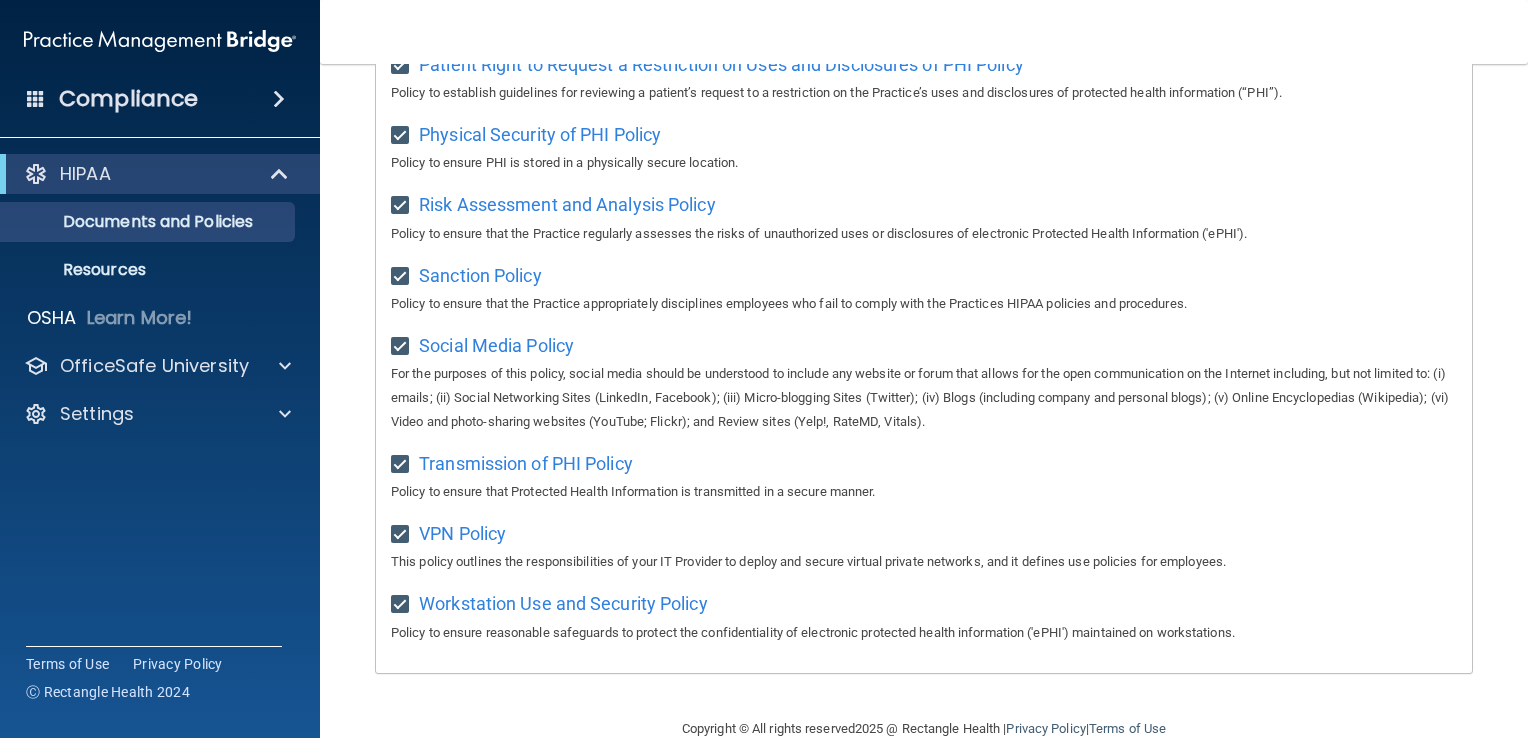 scroll, scrollTop: 1306, scrollLeft: 0, axis: vertical 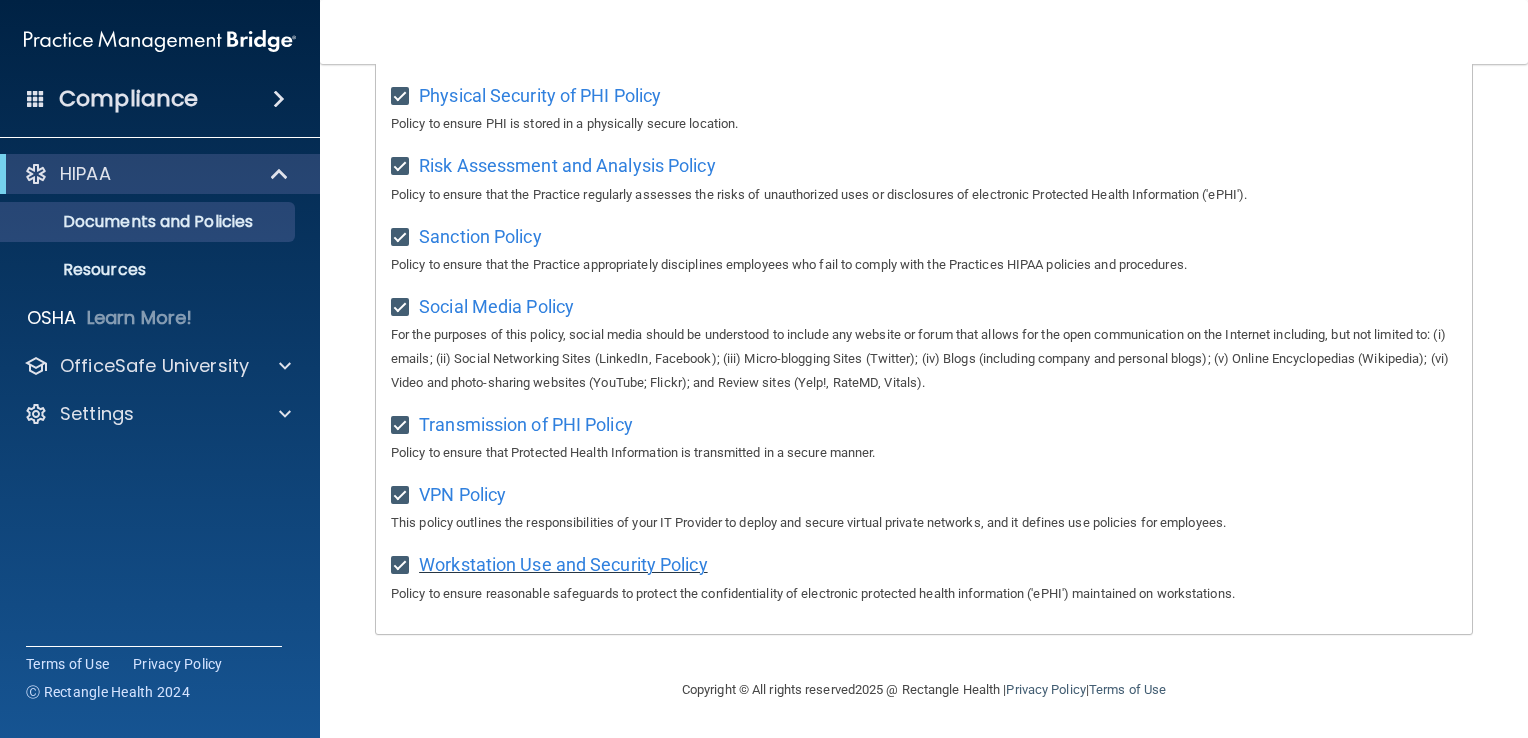 click on "Workstation Use and Security Policy" at bounding box center (563, 564) 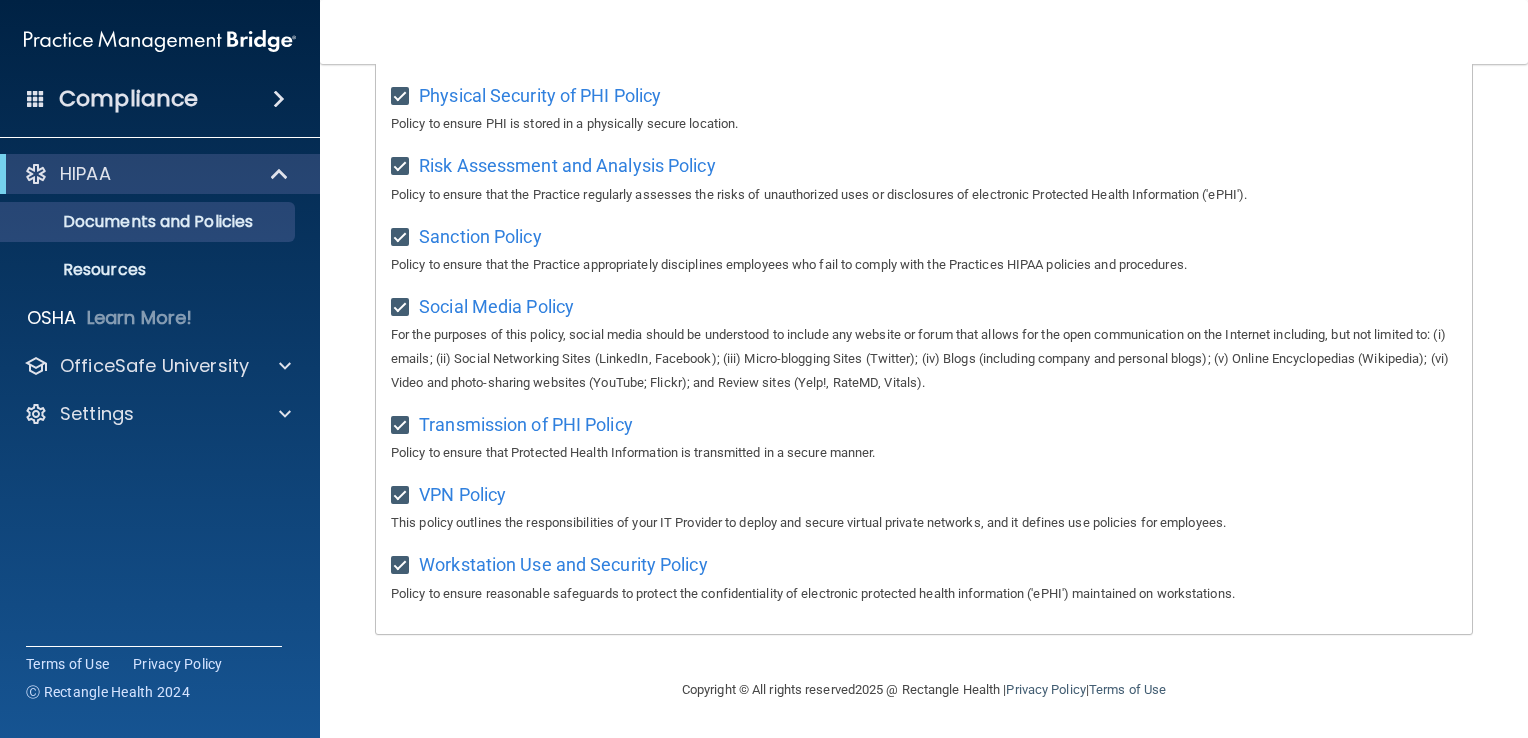 click at bounding box center (279, 99) 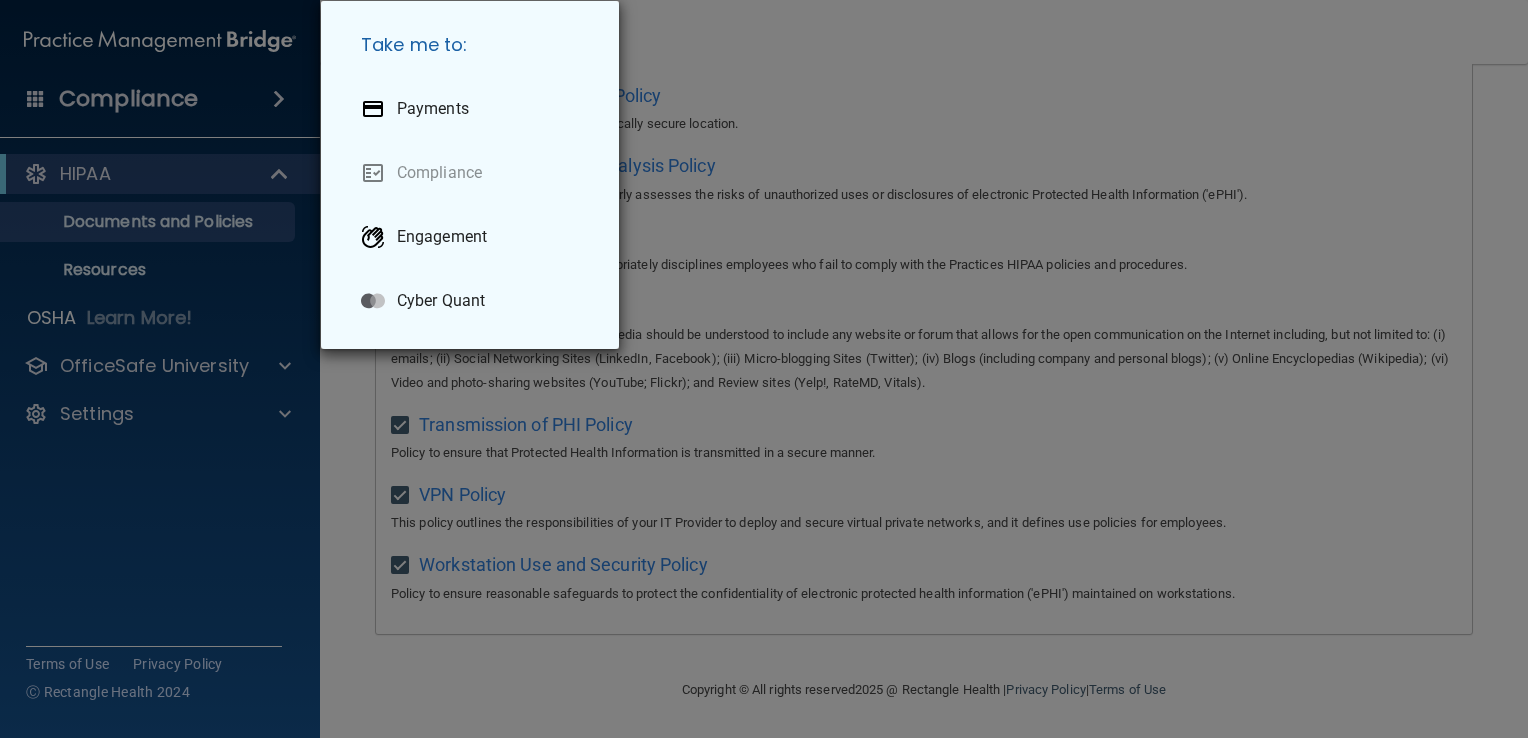 click on "Take me to:             Payments                   Compliance                     Engagement                     Cyber Quant" at bounding box center [764, 369] 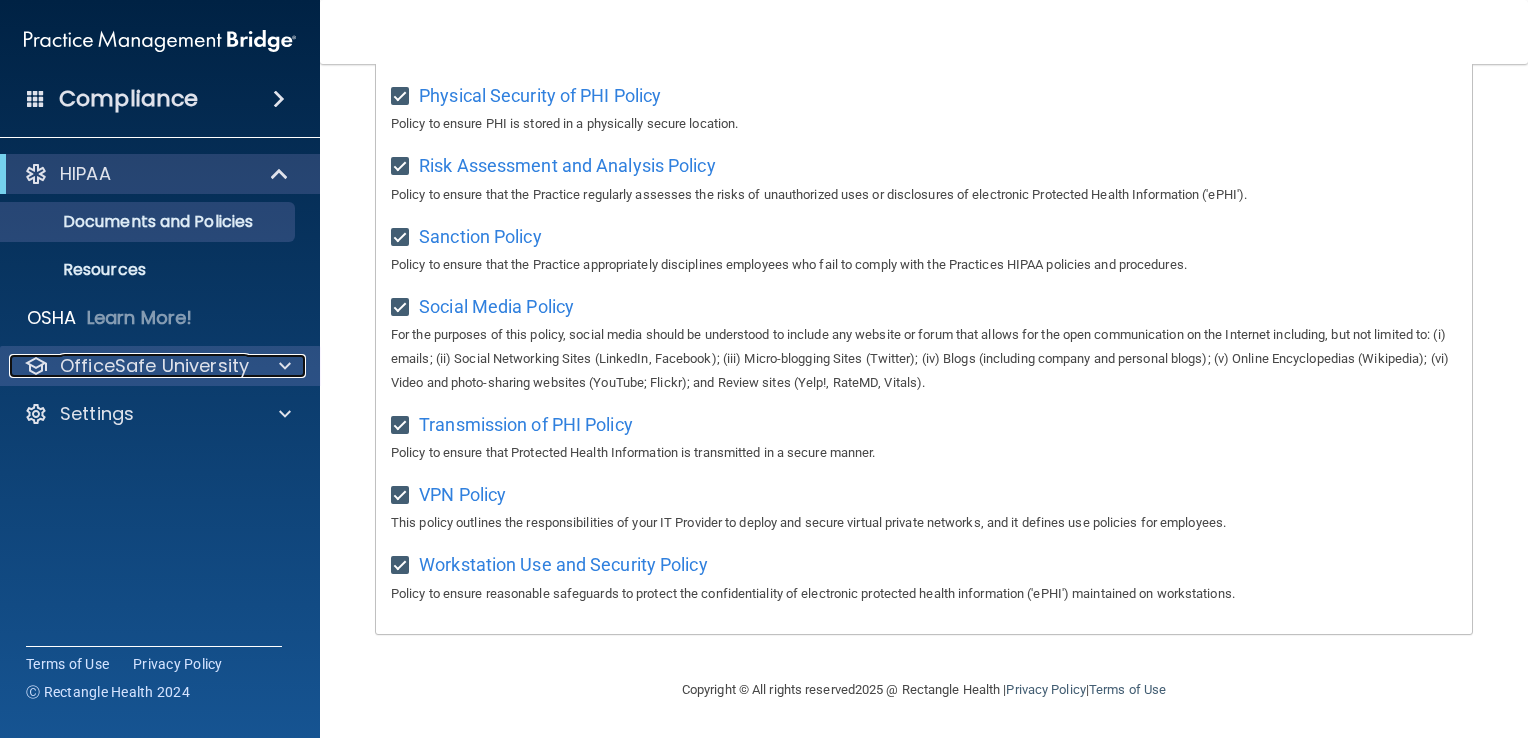 click at bounding box center (285, 366) 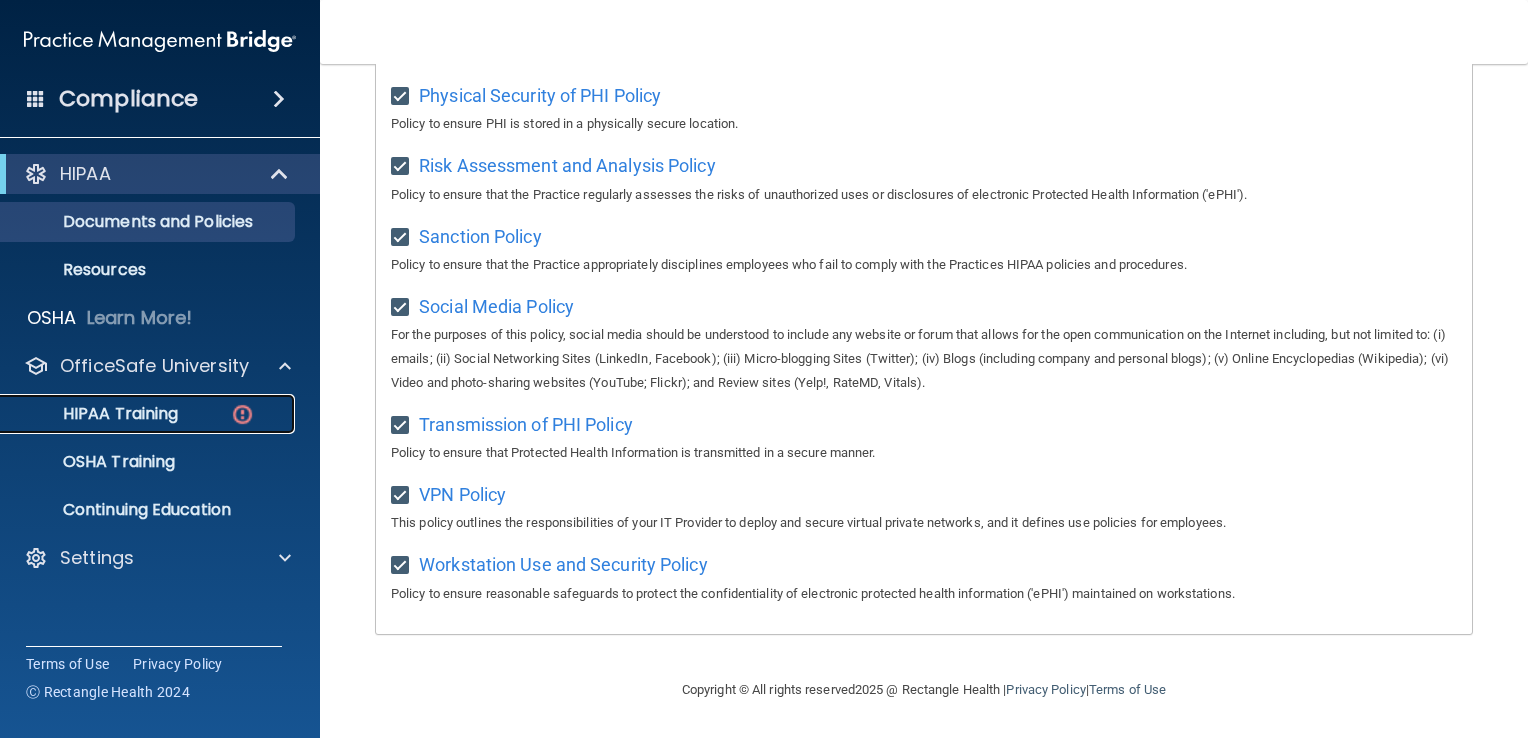click at bounding box center (242, 414) 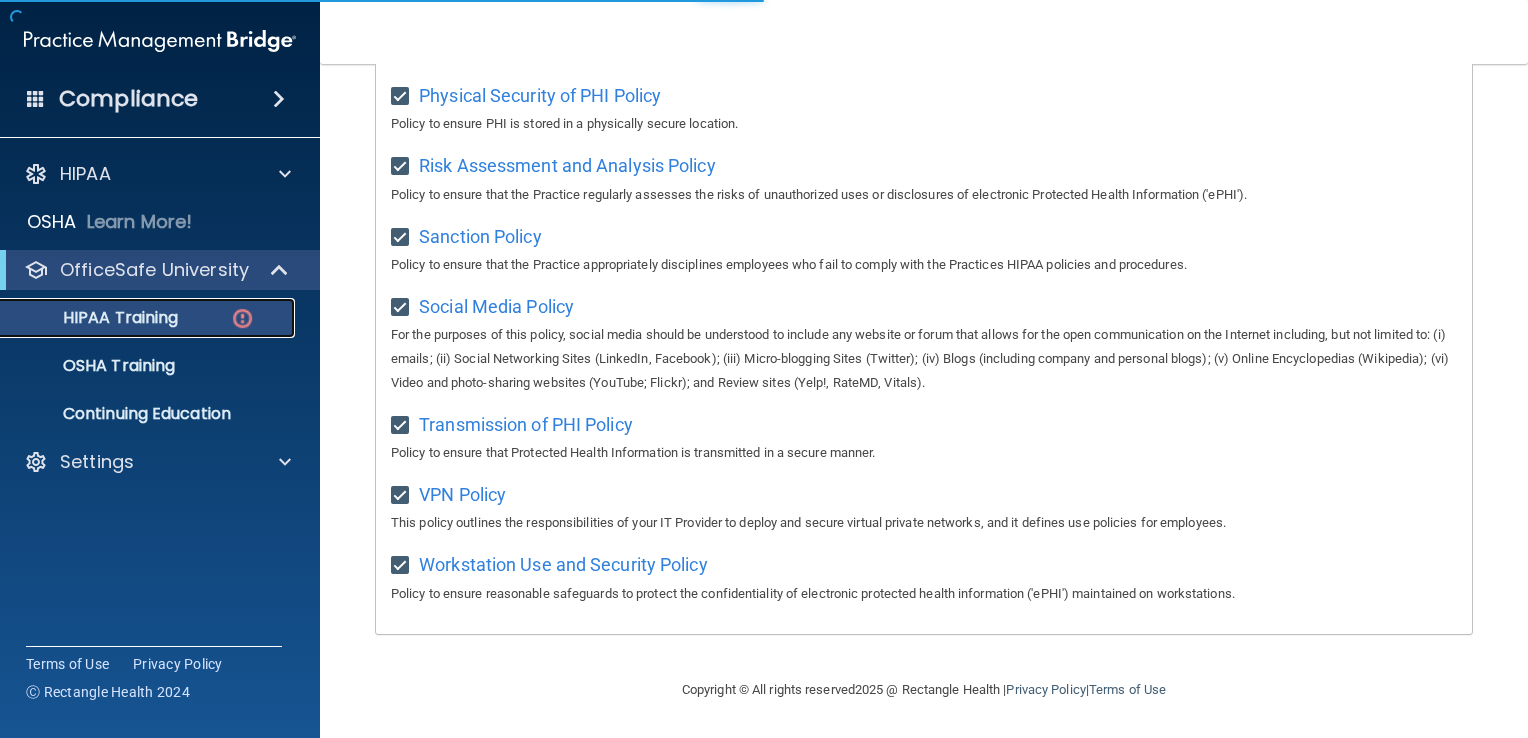scroll, scrollTop: 692, scrollLeft: 0, axis: vertical 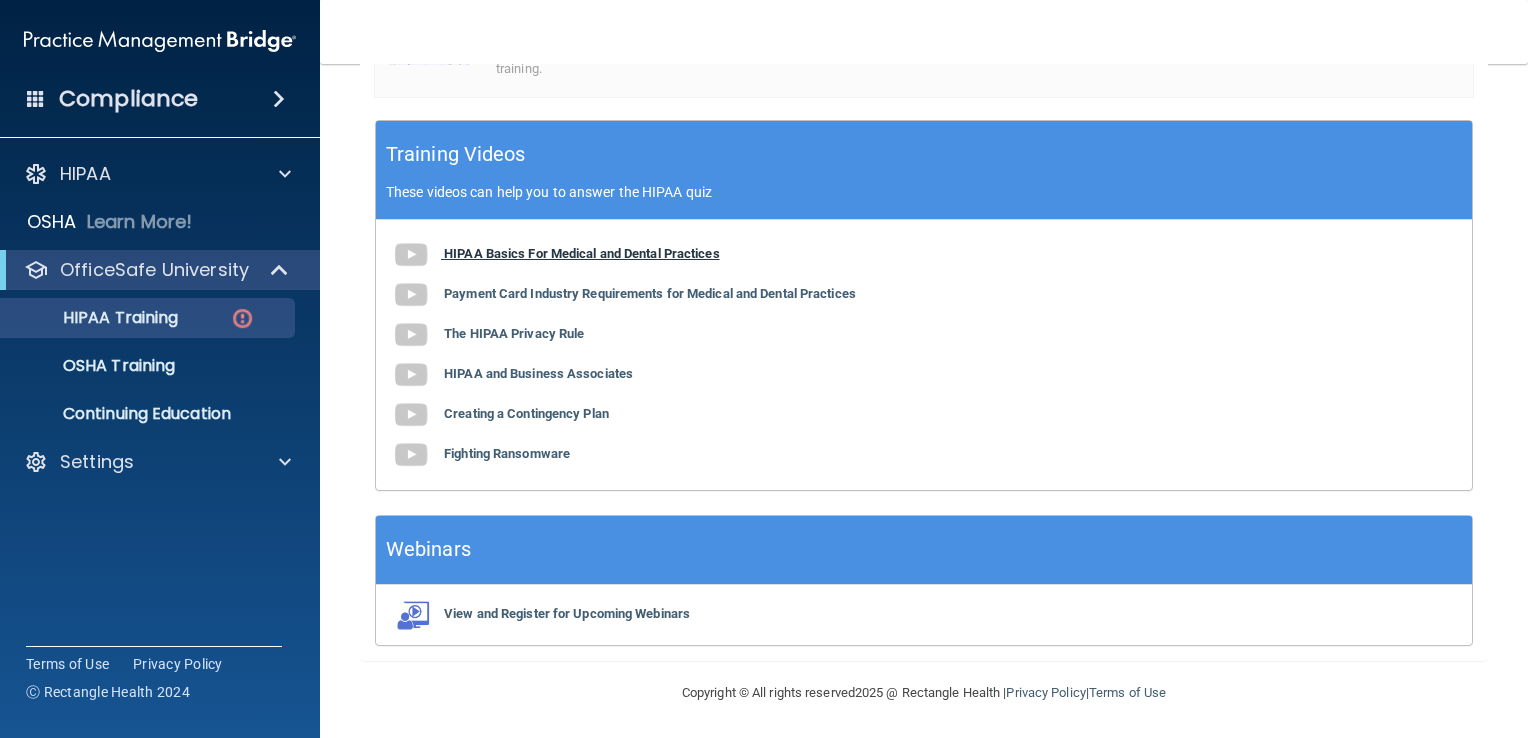 click at bounding box center (411, 255) 